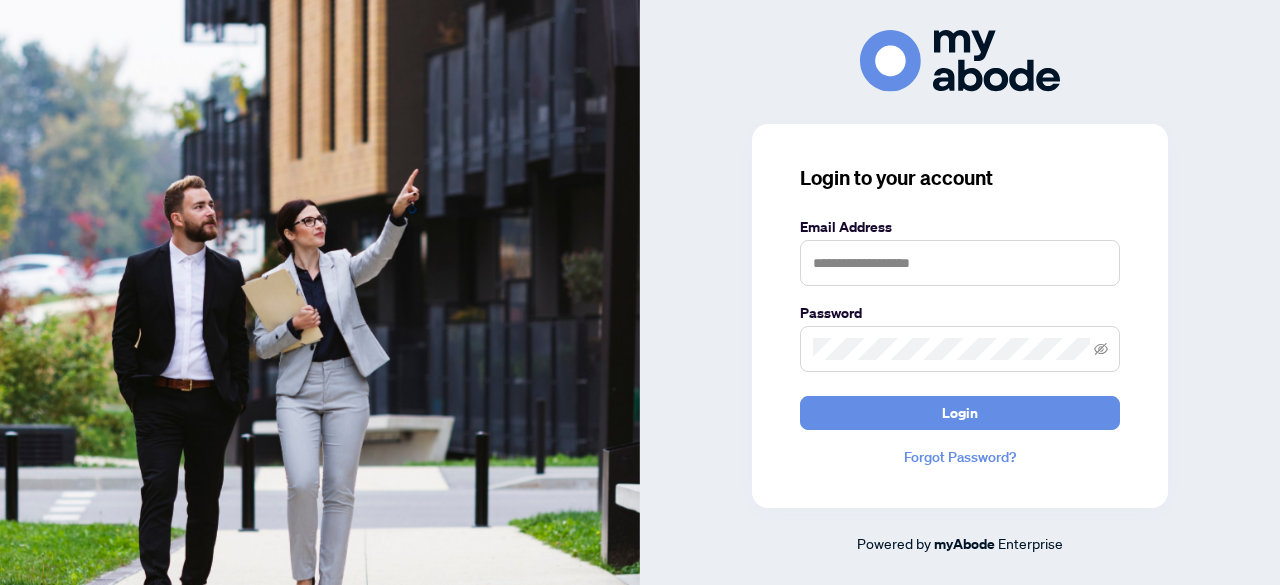 scroll, scrollTop: 0, scrollLeft: 0, axis: both 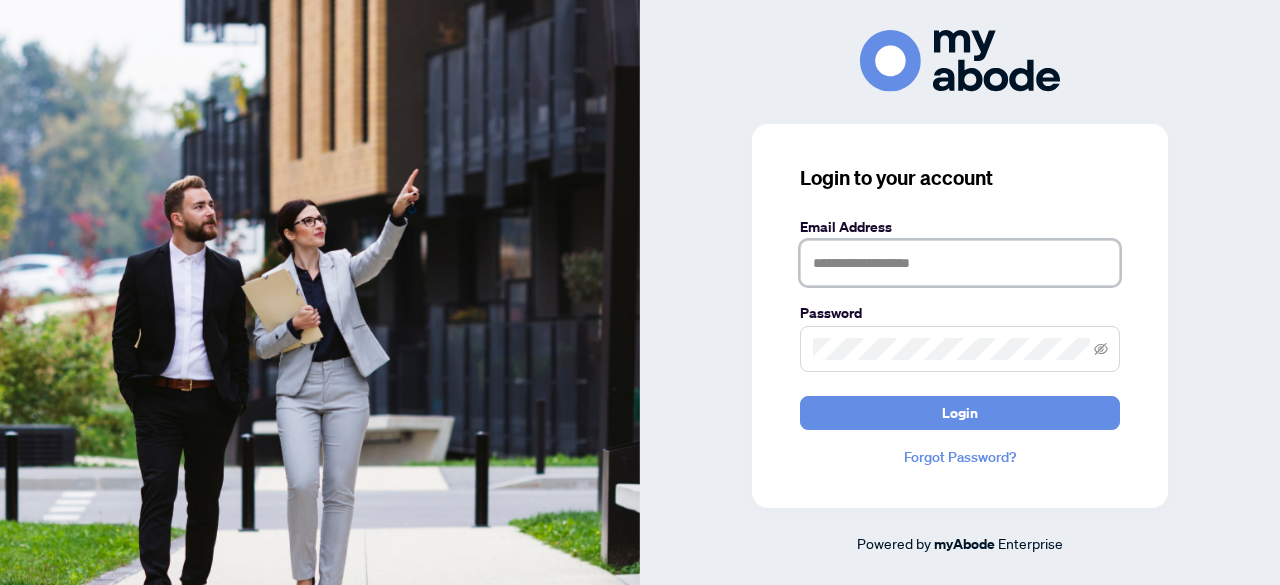click at bounding box center [960, 263] 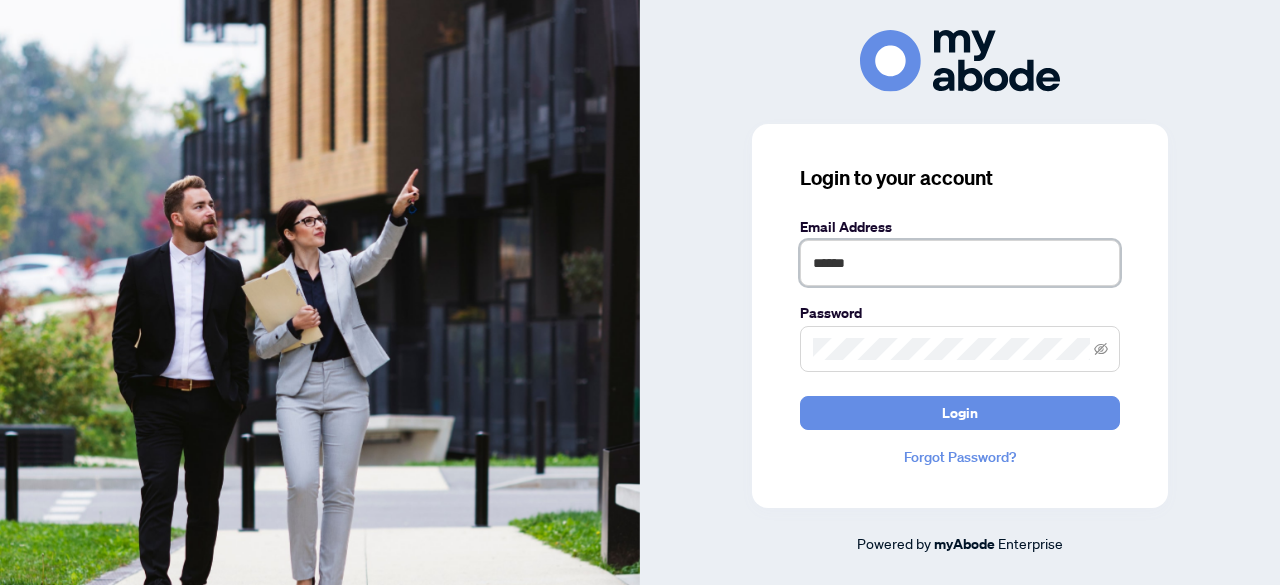 type on "**********" 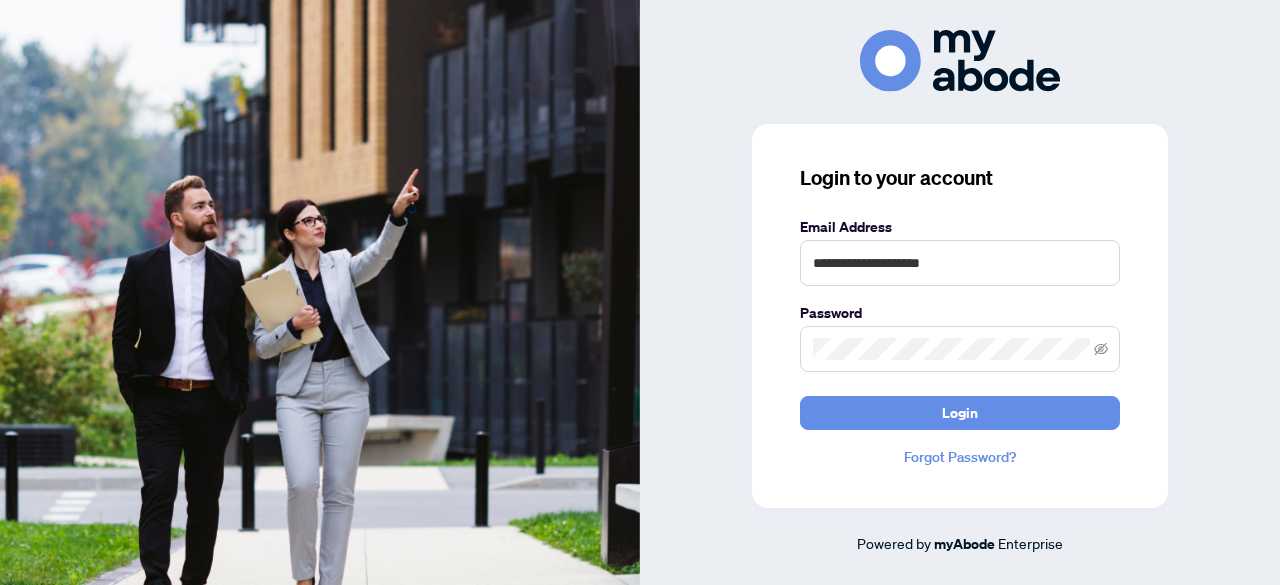 click at bounding box center (960, 349) 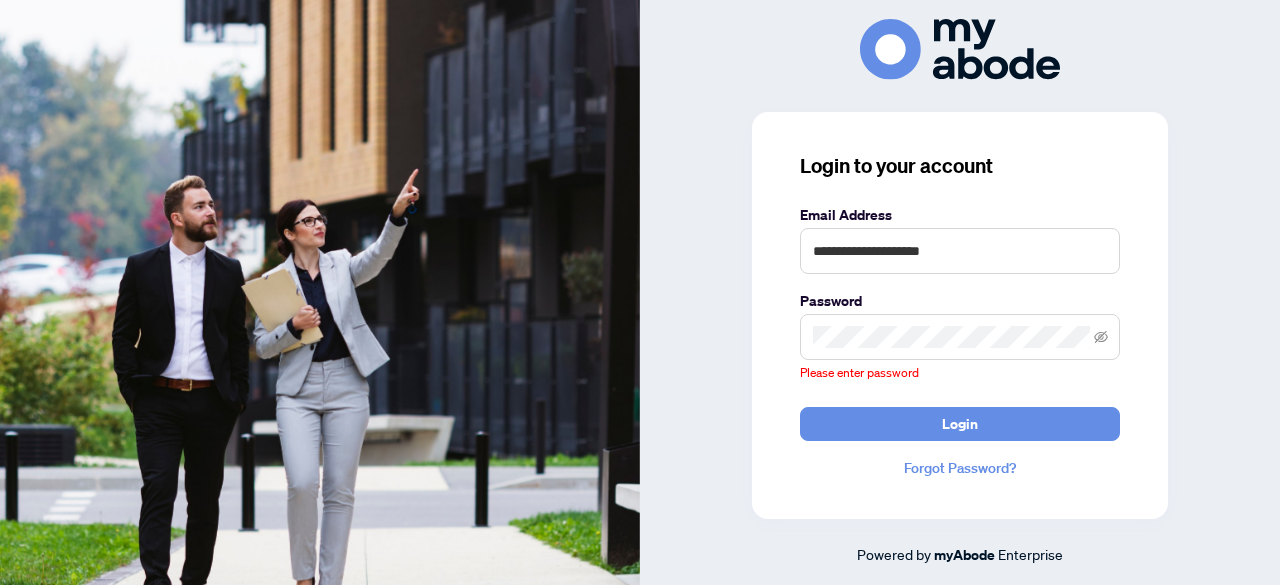 click at bounding box center (960, 337) 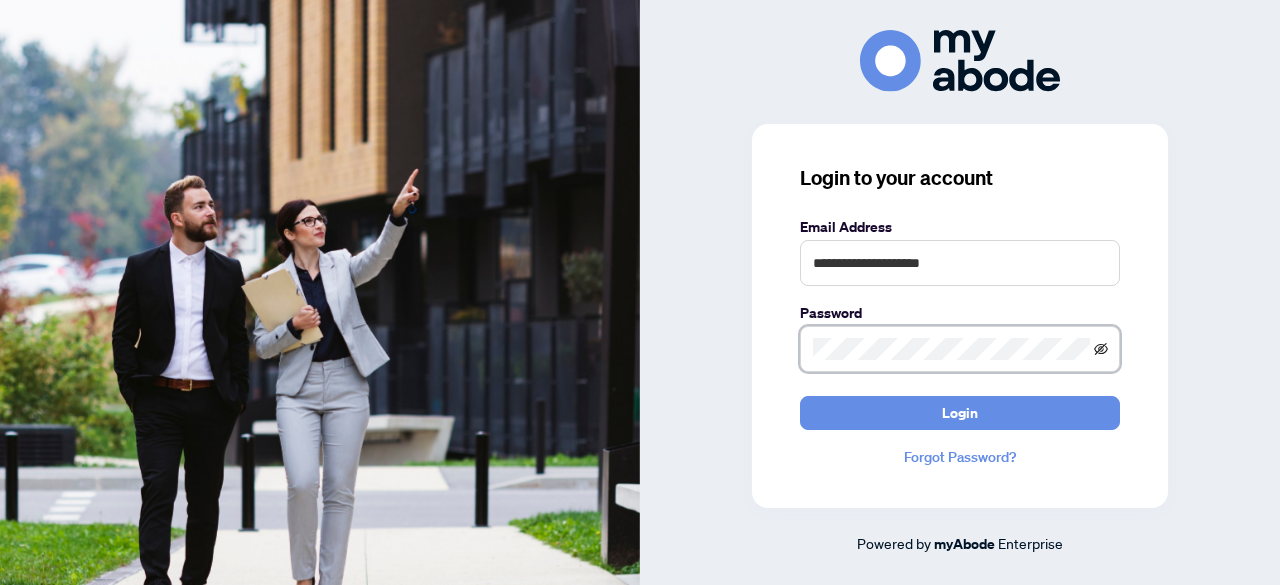 click 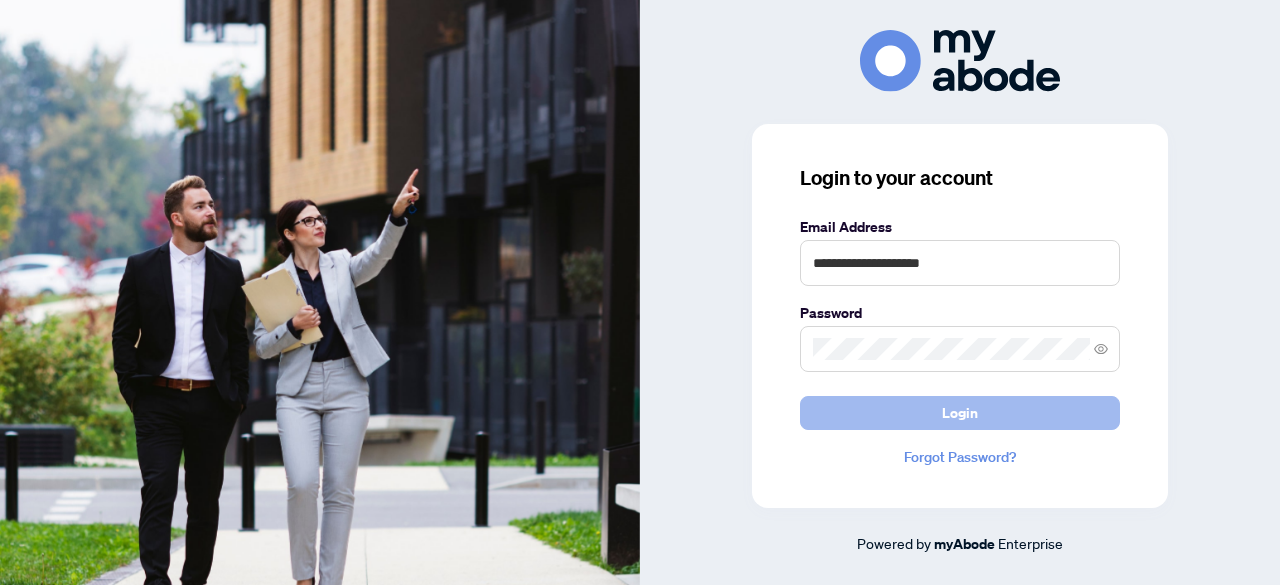 click on "Login" at bounding box center (960, 413) 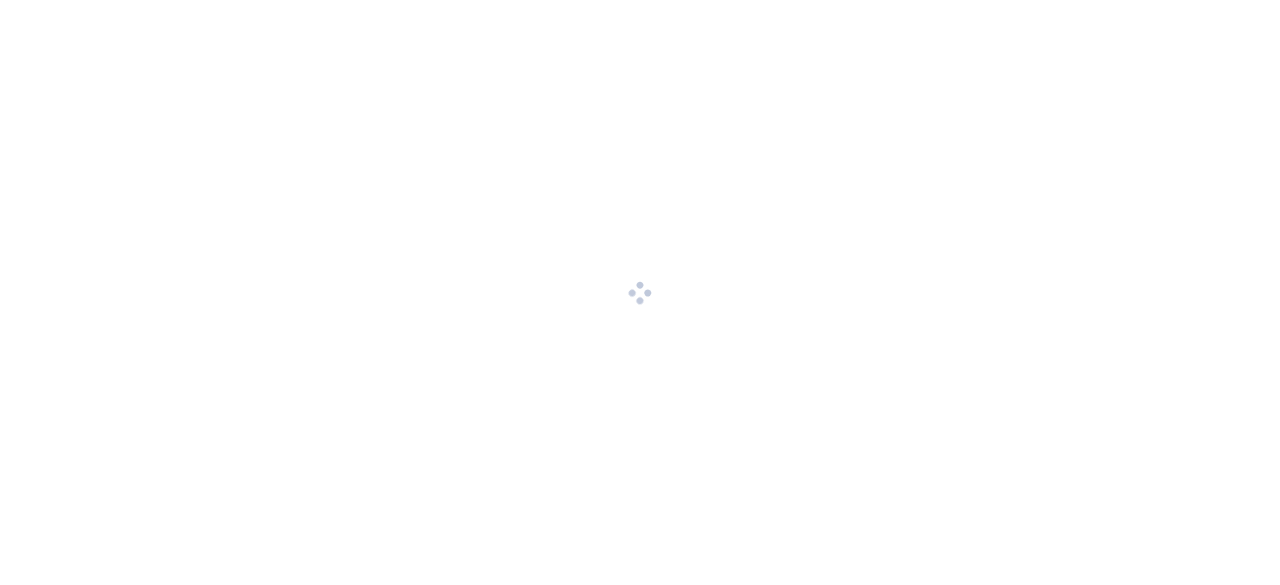 scroll, scrollTop: 0, scrollLeft: 0, axis: both 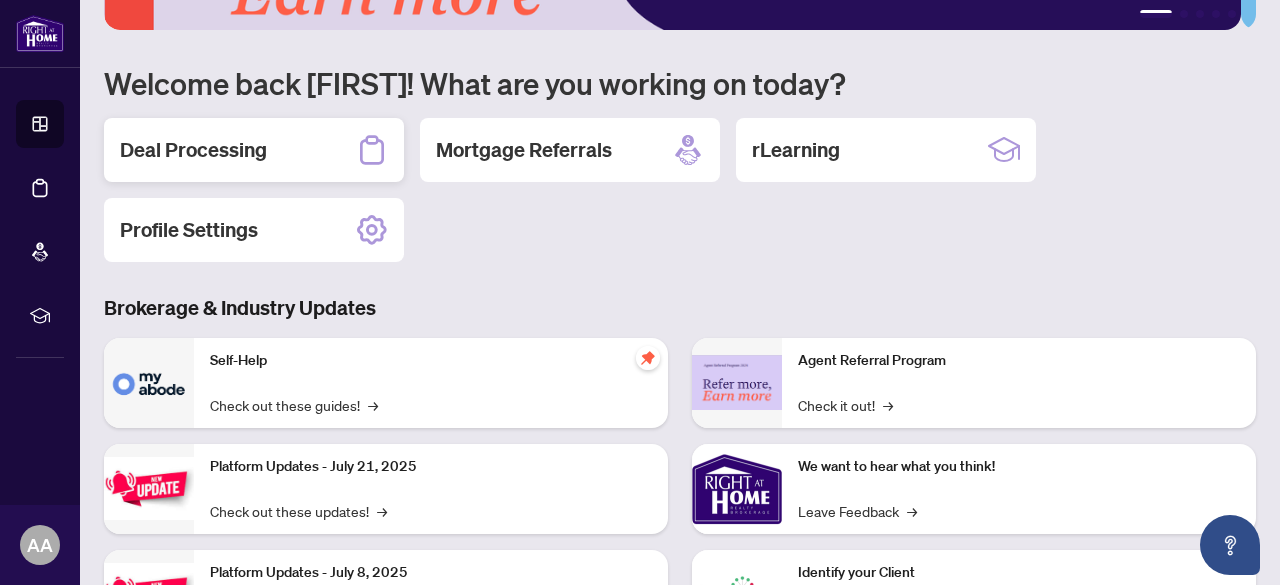 click on "Deal Processing" at bounding box center (254, 150) 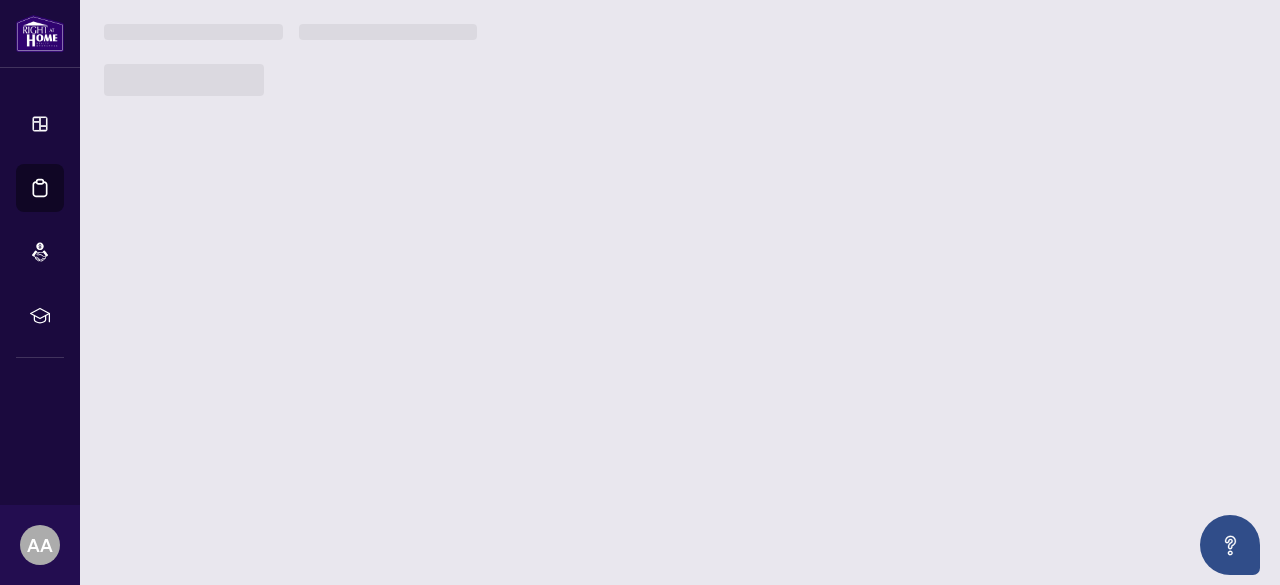 scroll, scrollTop: 0, scrollLeft: 0, axis: both 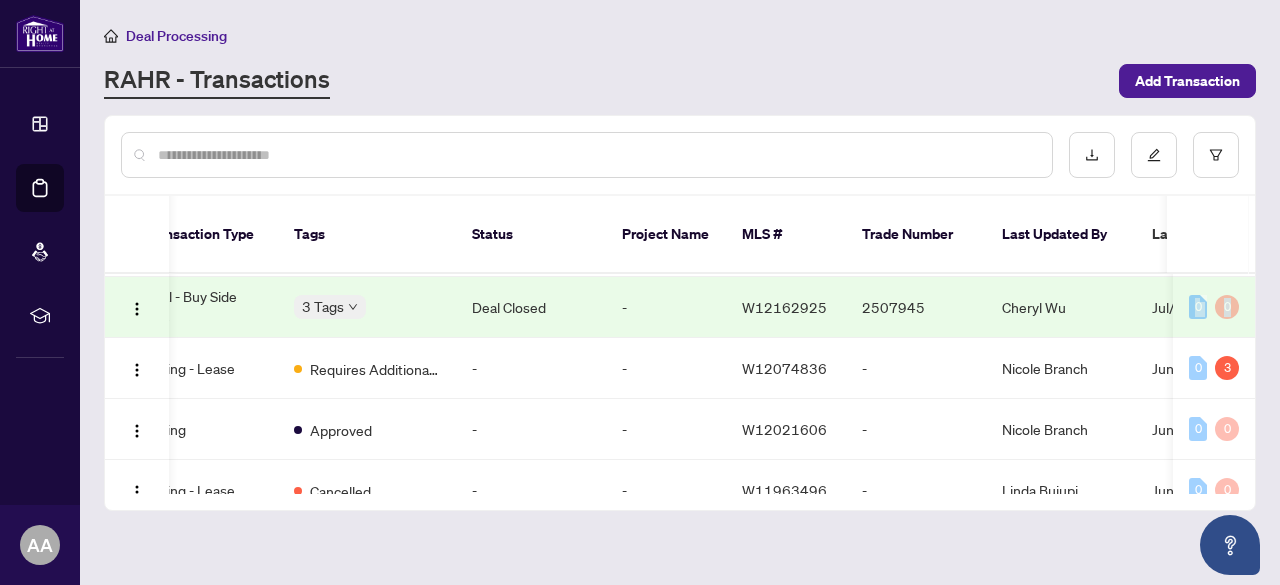 click on "44649 [NUMBER] [STREET], [CITY], [STATE] [POSTAL_CODE], [COUNTRY] Listing Draft Draft - W12294581 - [FIRST] [LAST] Jul/18/2025 [FIRST] [LAST] Jul/18/2025 2 0 36548 [NUMBER] [STREET], [CITY], [STATE] [POSTAL_CODE], [COUNTRY] Deal - Buy Side Sale 3 Tags Deal Closed - W12162925 2507945 [FIRST] [LAST] Jul/28/2025 [FIRST] [LAST] May/27/2025 0 0 30889 [NUMBER] [STREET], [CITY], [STATE] [POSTAL_CODE], [COUNTRY] Listing - Lease Requires Additional Docs - - W12074836 - [FIRST] [LAST] Jun/23/2025 [FIRST] [LAST] Apr/16/2025 0 3 27170 [NUMBER] [STREET], [CITY], [STATE] [POSTAL_CODE], [COUNTRY] Listing Approved - - W12021606 - [FIRST] [LAST] Jun/23/2025 [FIRST] [LAST] Mar/20/2025 0 0 22759 [NUMBER] [STREET], [CITY], [STATE] [POSTAL_CODE], [COUNTRY] Listing - Lease Cancelled - - W11963496 - [FIRST] [LAST] Jun/23/2025 [FIRST] [LAST] Feb/10/2025 0 0 20138 [NUMBER] [STREET] [CITY] [STATE] [POSTAL_CODE] [COUNTRY], [CITY], [STATE] [POSTAL_CODE], [COUNTRY] Listing Approved - - W11919053 - [FIRST] [LAST] Jun/23/2025 [FIRST] [LAST]" at bounding box center (680, 384) 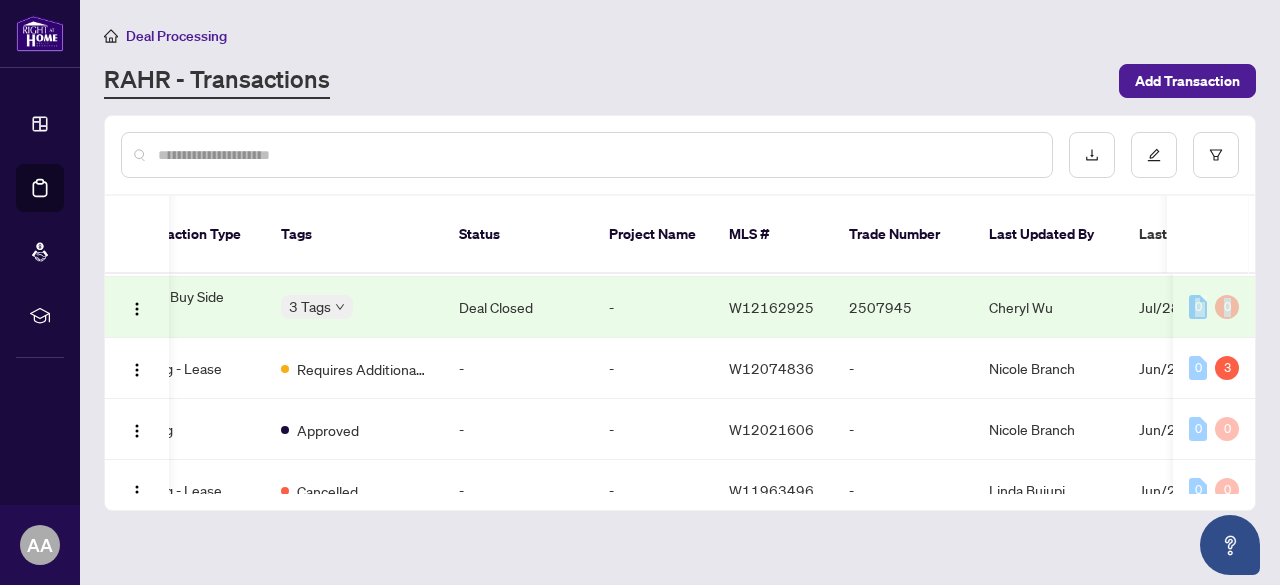 scroll, scrollTop: 58, scrollLeft: 61, axis: both 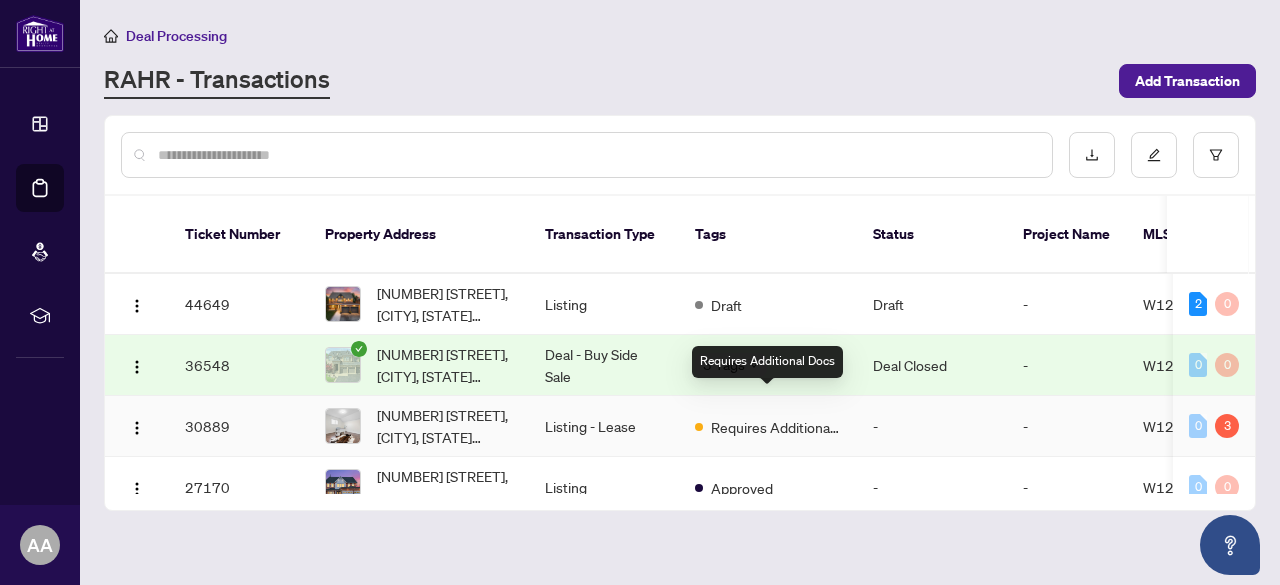 click on "Requires Additional Docs" at bounding box center [776, 427] 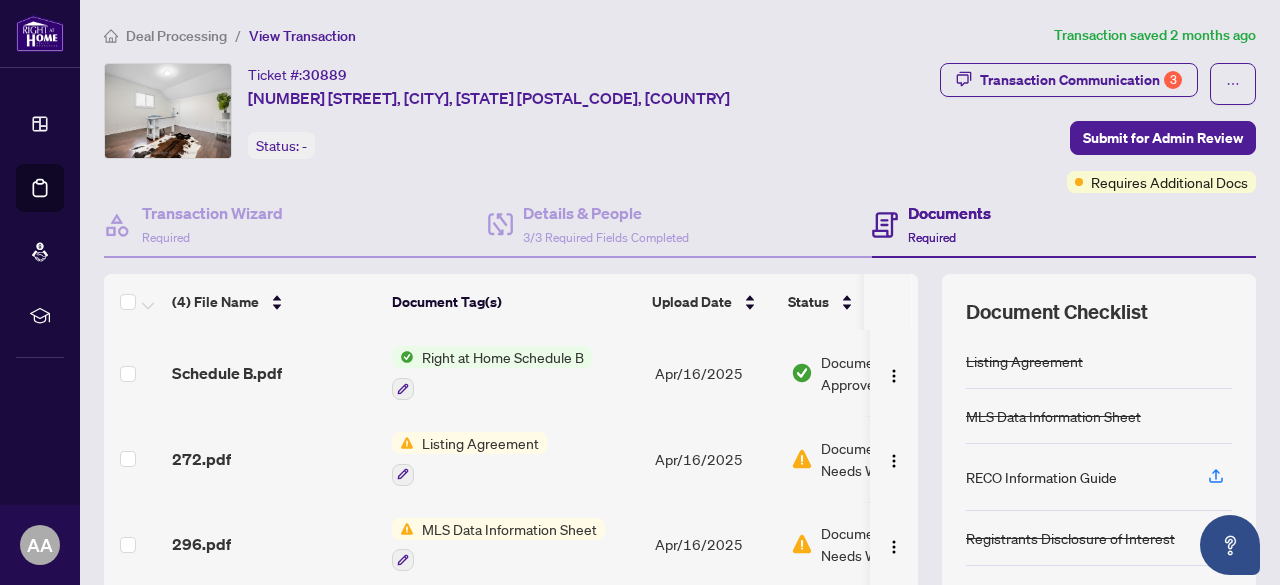 scroll, scrollTop: 279, scrollLeft: 0, axis: vertical 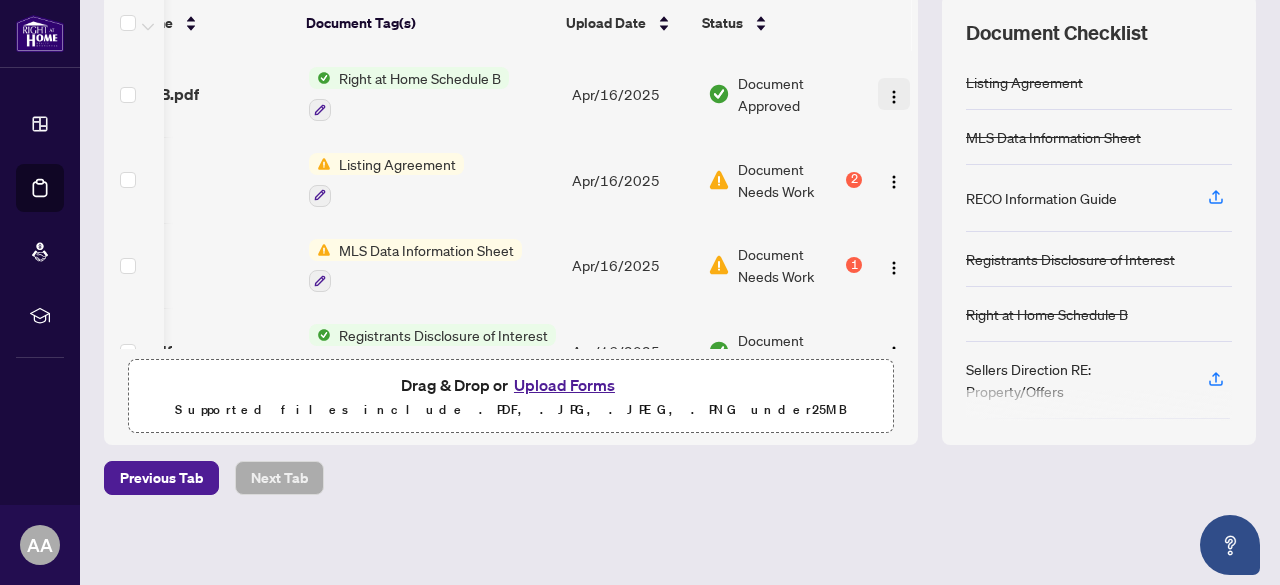 click at bounding box center [894, 97] 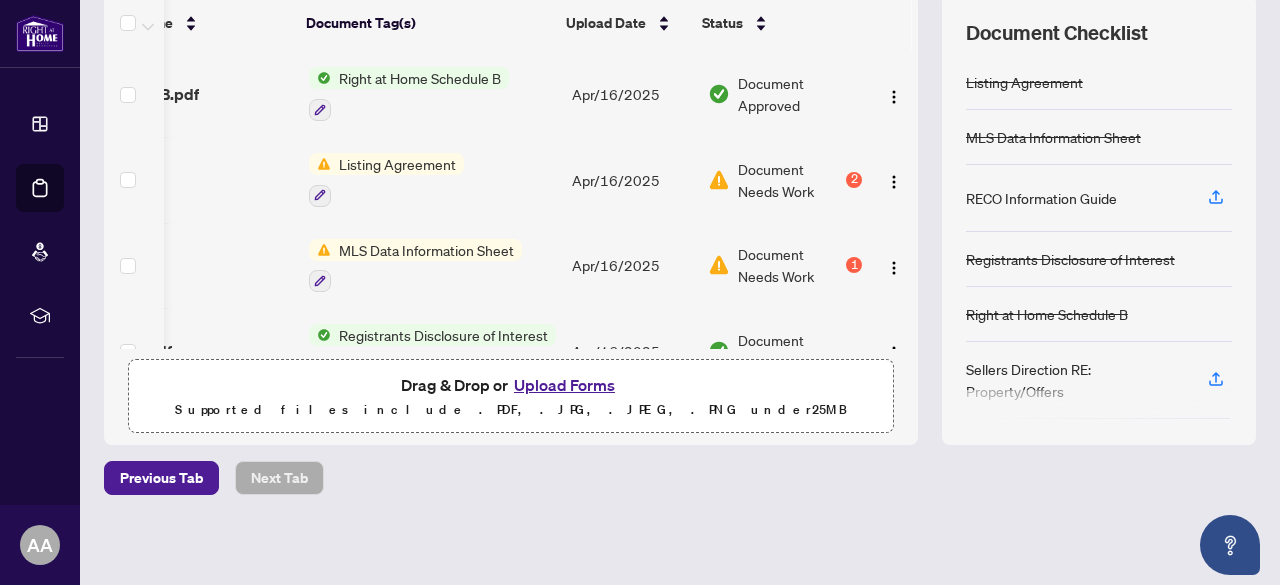click on "Previous Tab Next Tab" at bounding box center (680, 478) 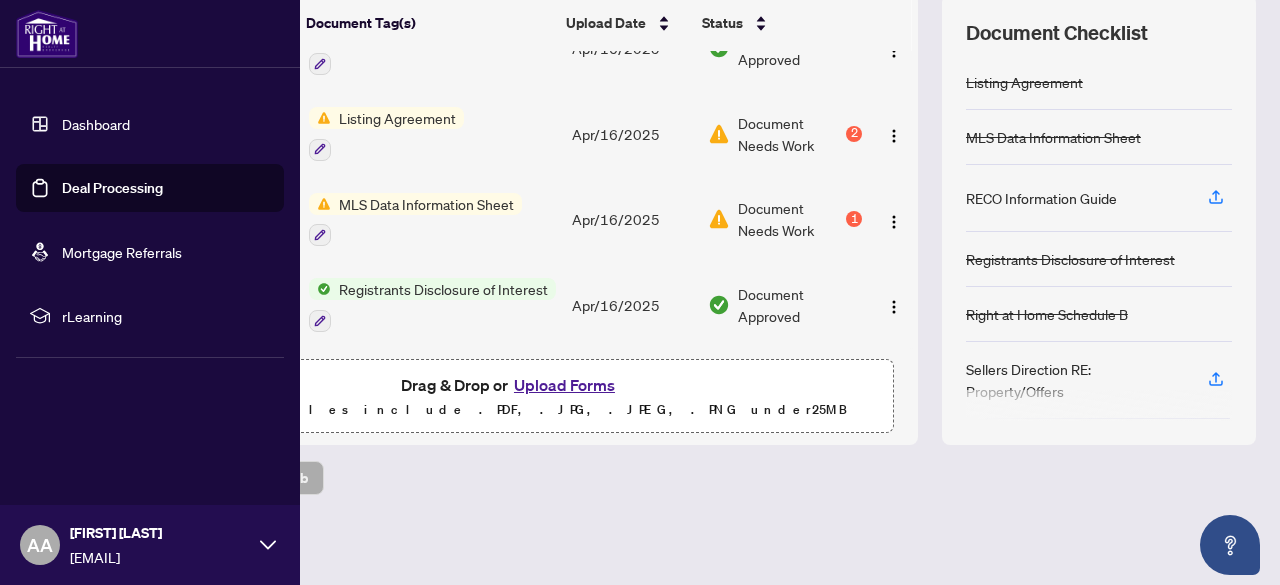 click on "Deal Processing" at bounding box center (112, 188) 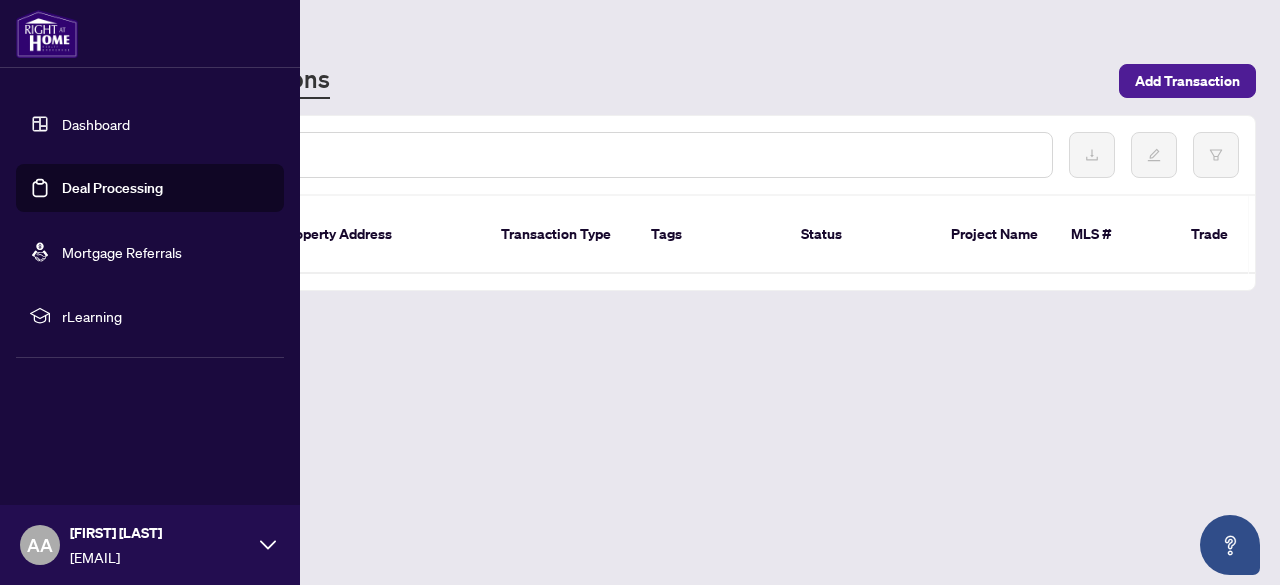 scroll, scrollTop: 0, scrollLeft: 0, axis: both 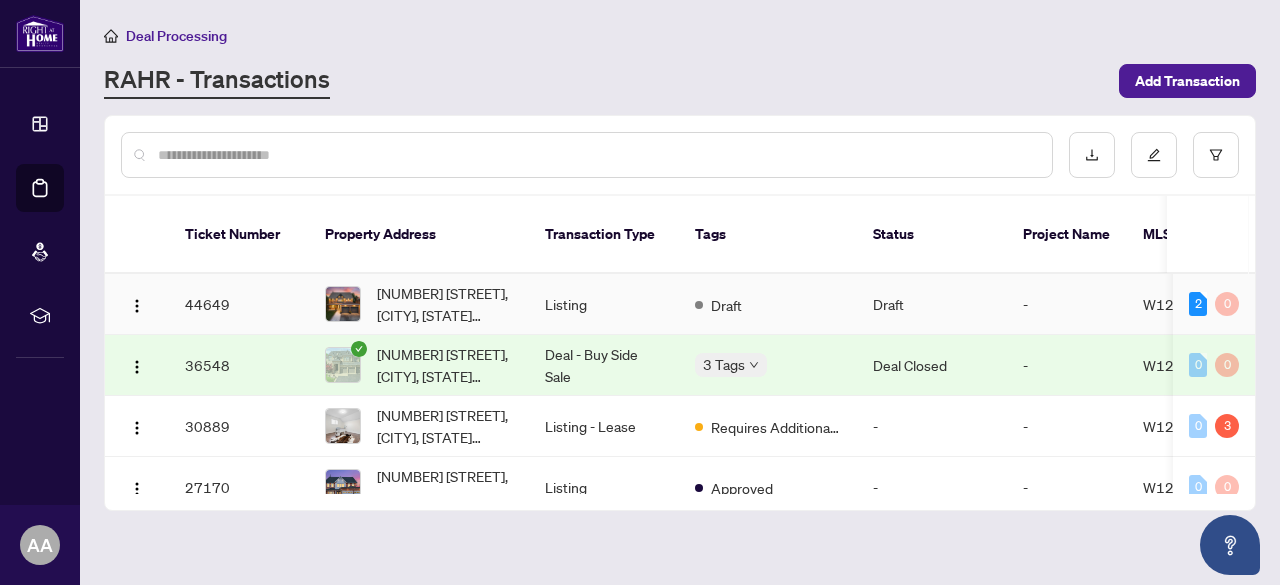 click on "Listing" at bounding box center (604, 304) 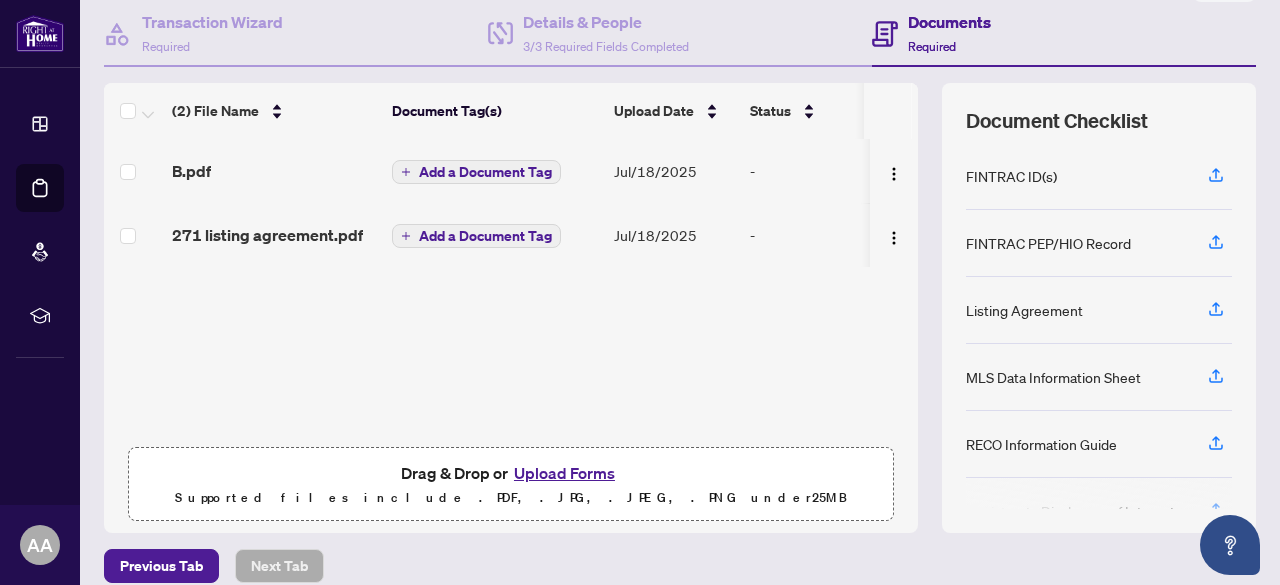 scroll, scrollTop: 192, scrollLeft: 0, axis: vertical 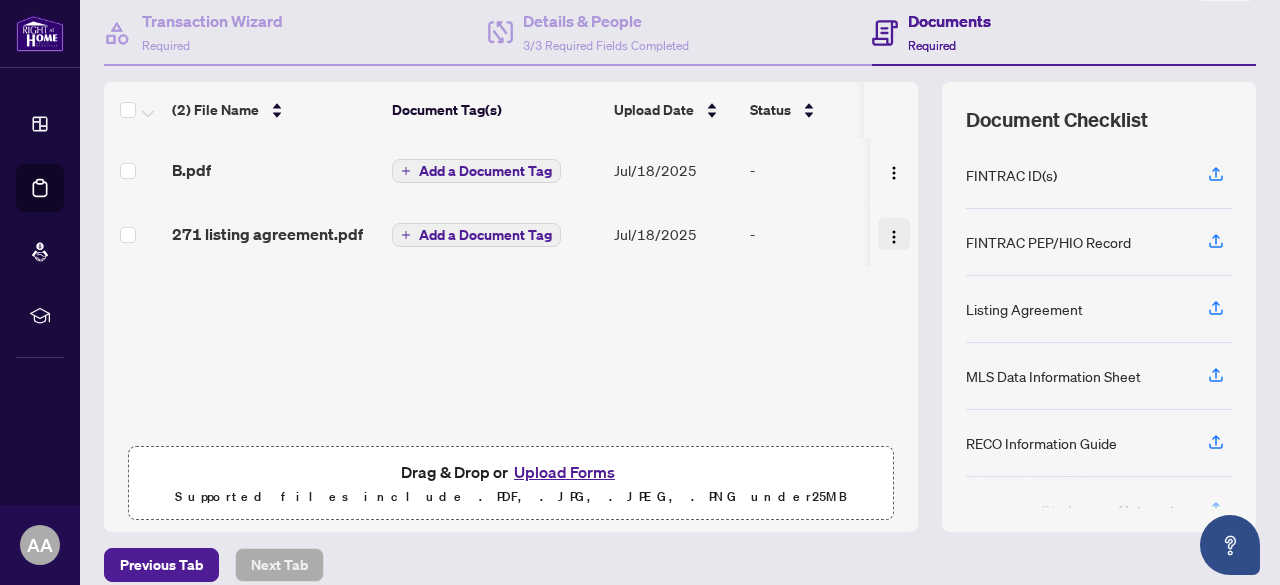 click at bounding box center [894, 234] 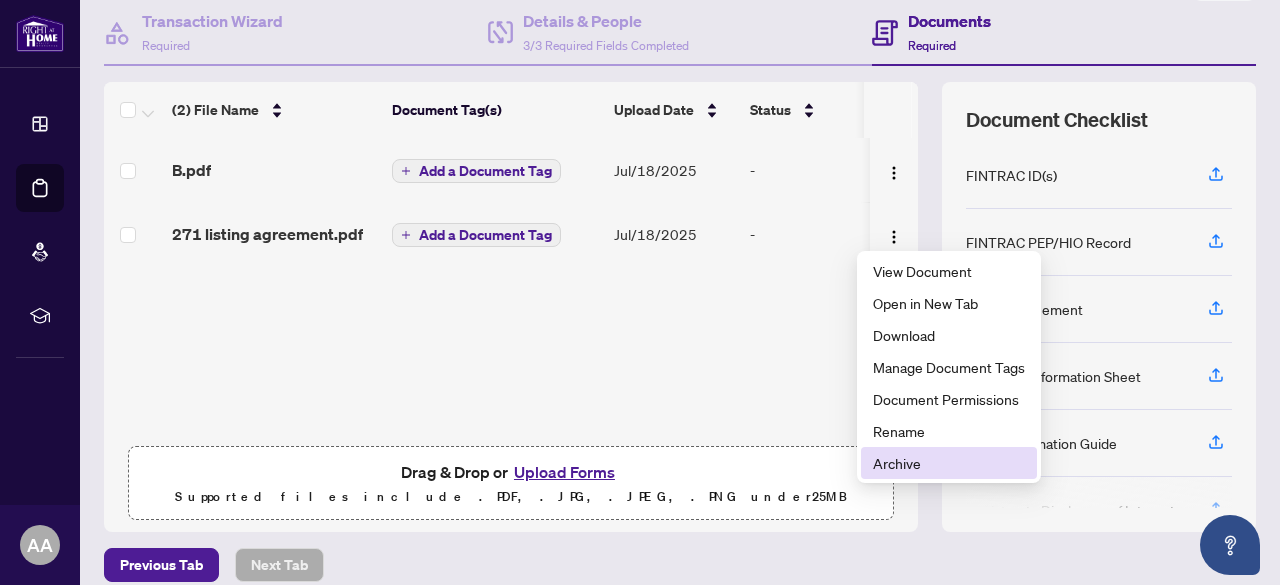 click on "Archive" at bounding box center (949, 463) 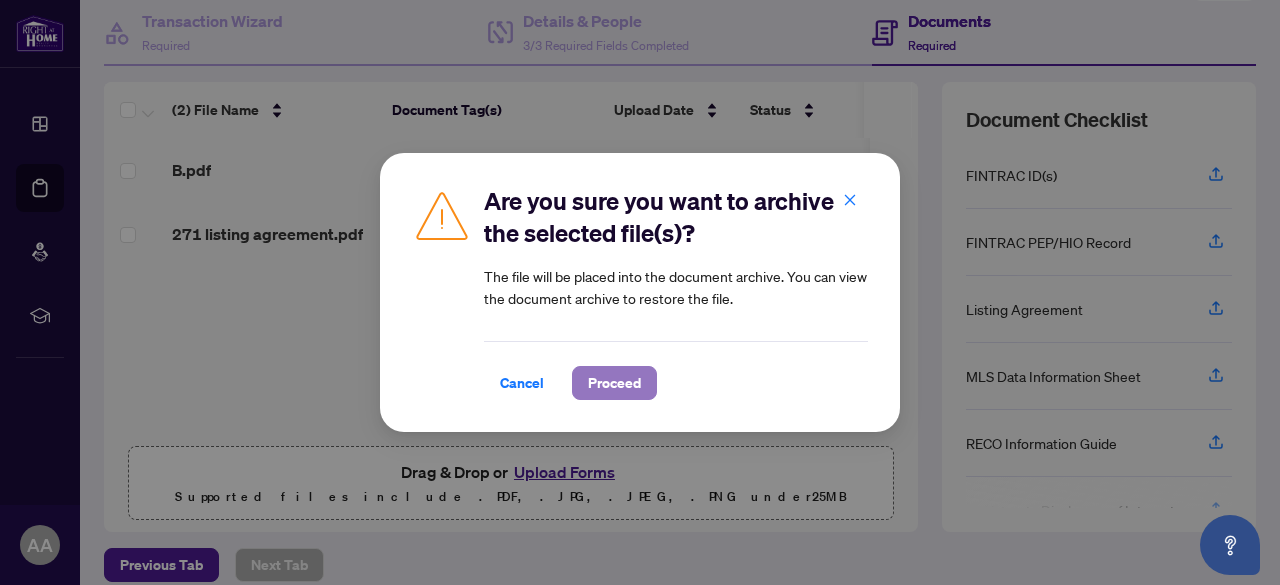 click on "Proceed" at bounding box center (614, 383) 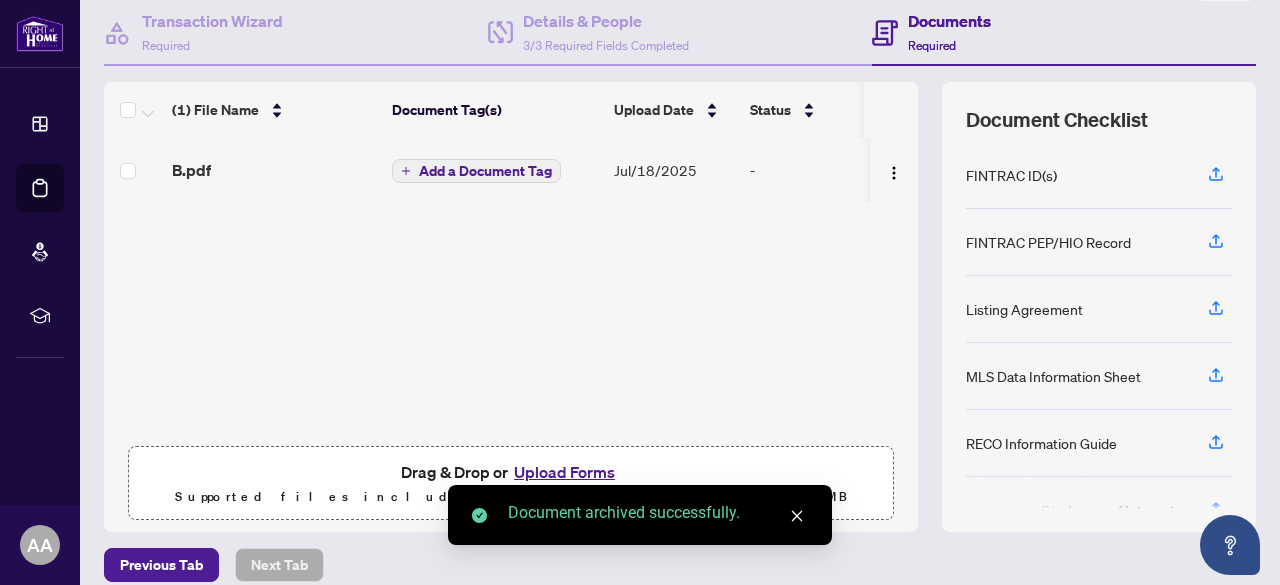 click on "Upload Forms" at bounding box center (564, 472) 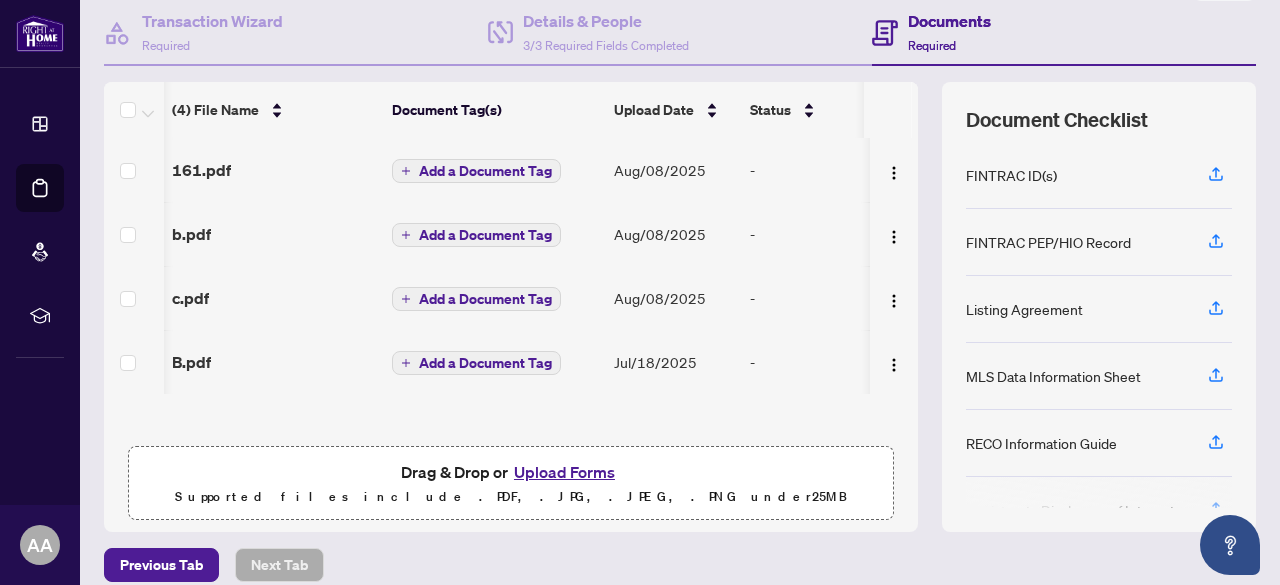scroll, scrollTop: 0, scrollLeft: 63, axis: horizontal 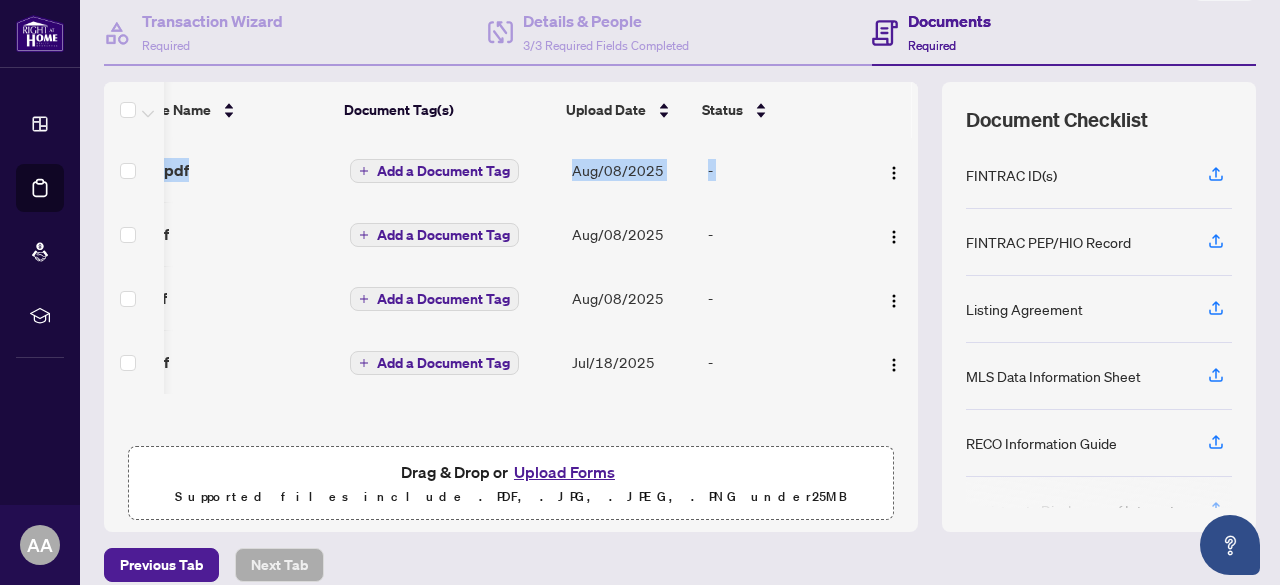 drag, startPoint x: 896, startPoint y: 177, endPoint x: 904, endPoint y: 218, distance: 41.773197 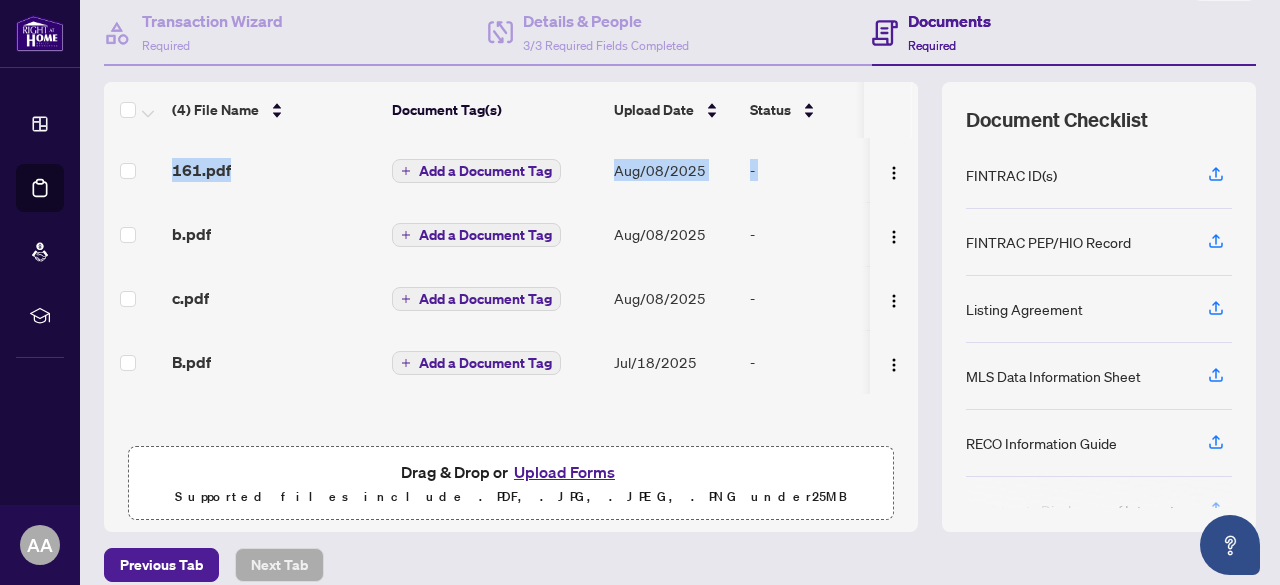 click on "(4) File Name Document Tag(s) Upload Date Status             161.pdf Add a Document Tag Aug/08/2025 - b.pdf Add a Document Tag Aug/08/2025 - c.pdf Add a Document Tag Aug/08/2025 - B.pdf Add a Document Tag Jul/18/2025 - Drag & Drop or Upload Forms Supported files include   .PDF, .JPG, .JPEG, .PNG   under  25 MB" at bounding box center (511, 307) 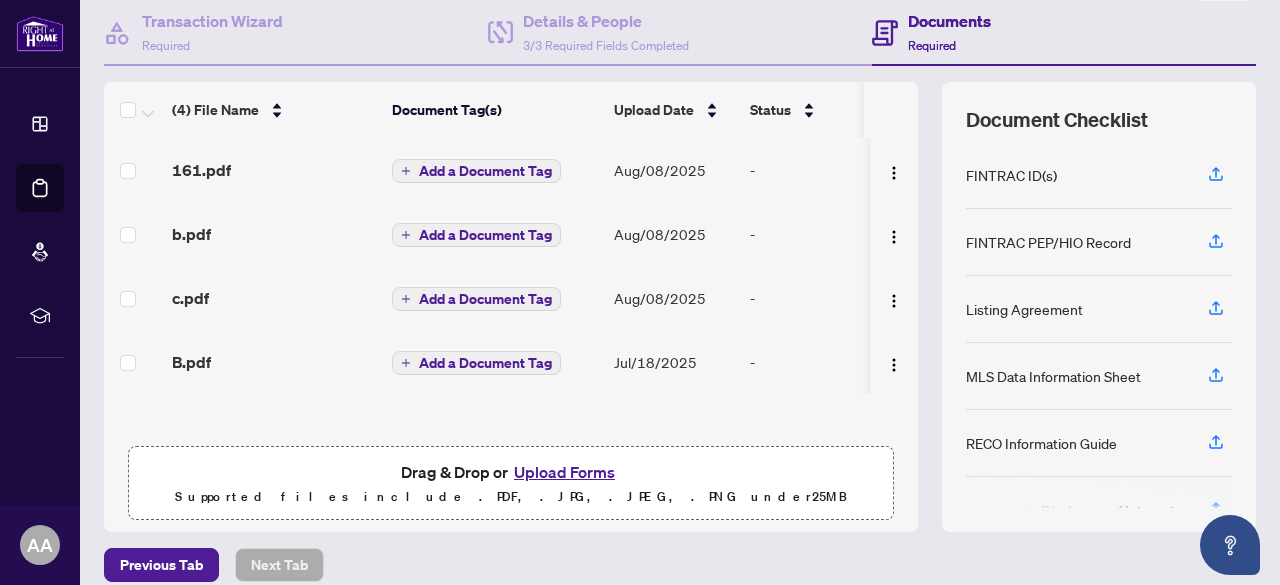scroll, scrollTop: 1, scrollLeft: 0, axis: vertical 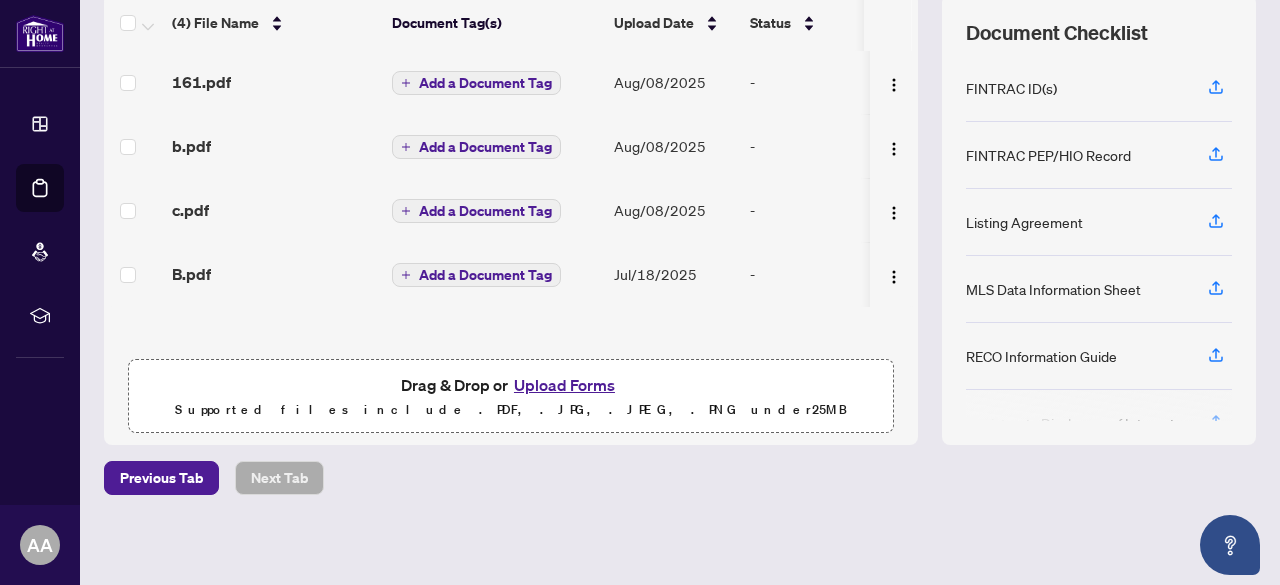 click on "Upload Forms" at bounding box center (564, 385) 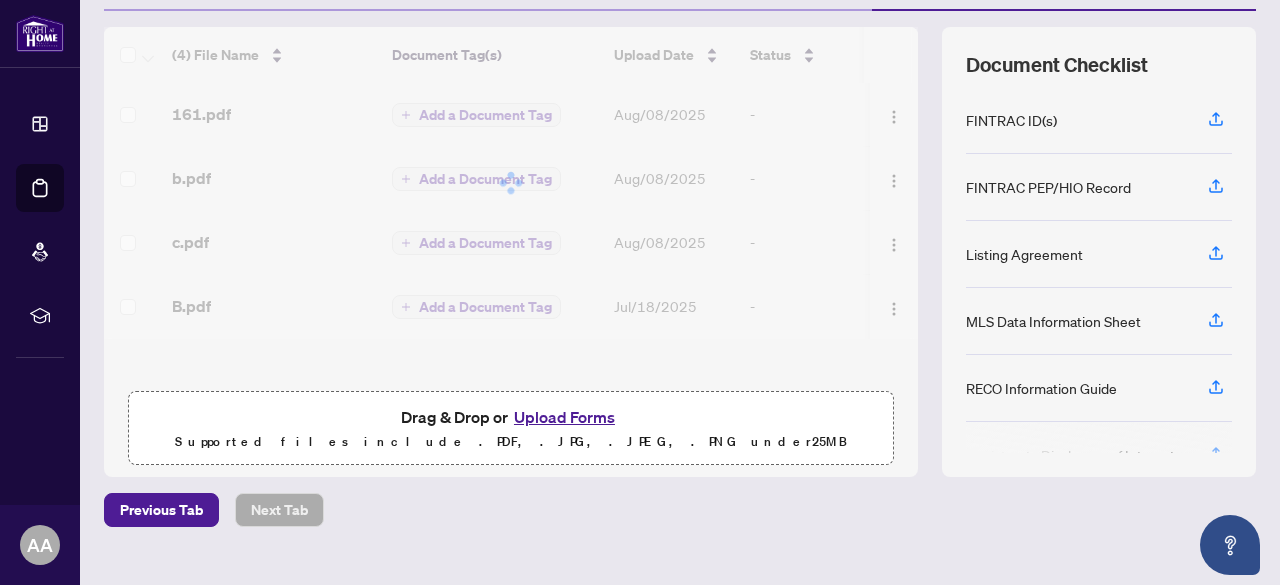 scroll, scrollTop: 279, scrollLeft: 0, axis: vertical 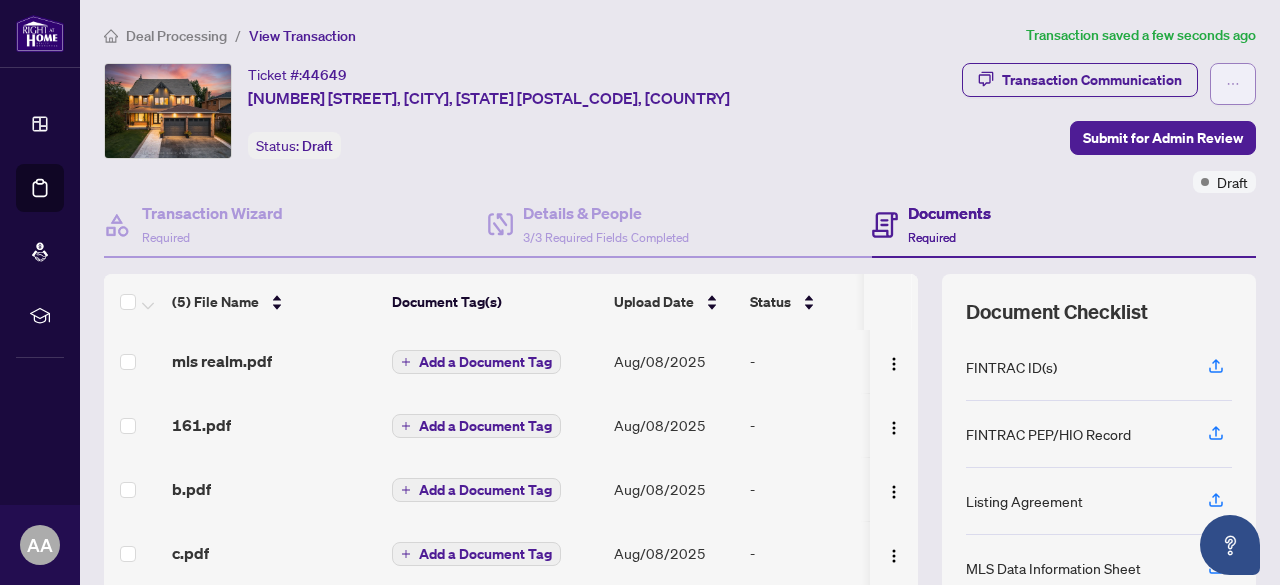 click at bounding box center (1233, 84) 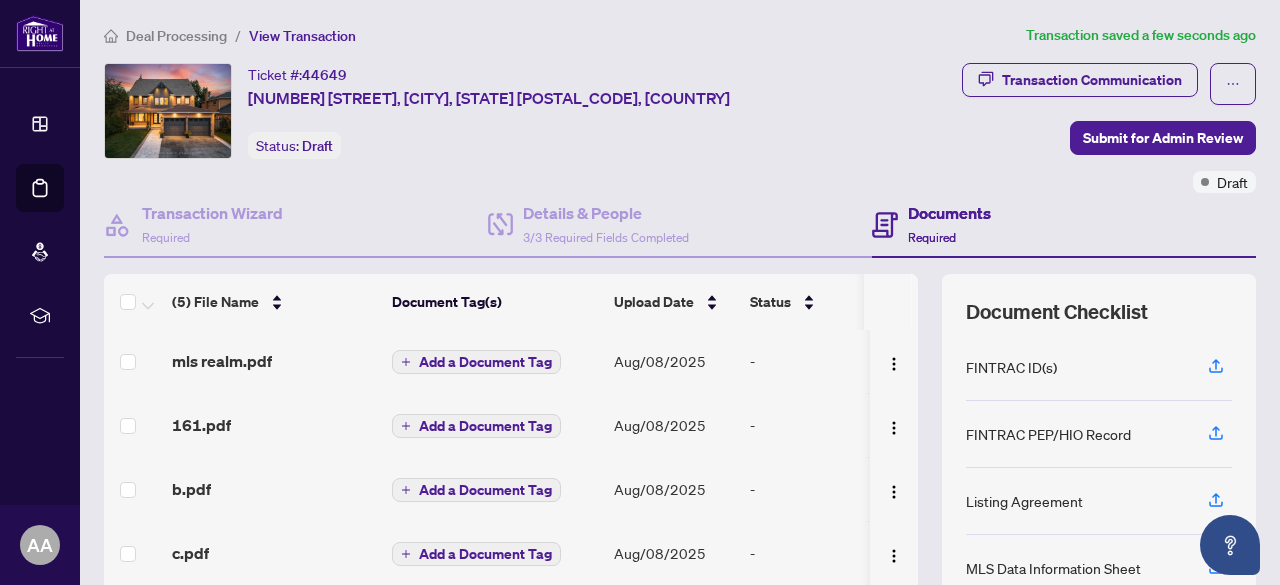 click on "Transaction Communication Submit for Admin Review Draft" at bounding box center [1053, 128] 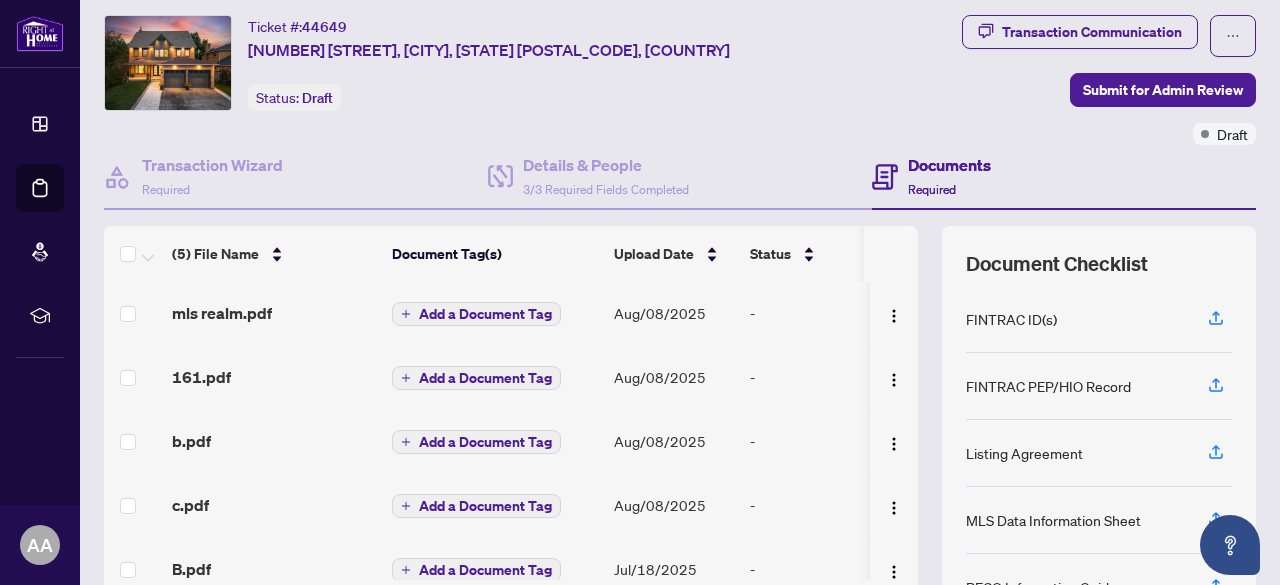 scroll, scrollTop: 279, scrollLeft: 0, axis: vertical 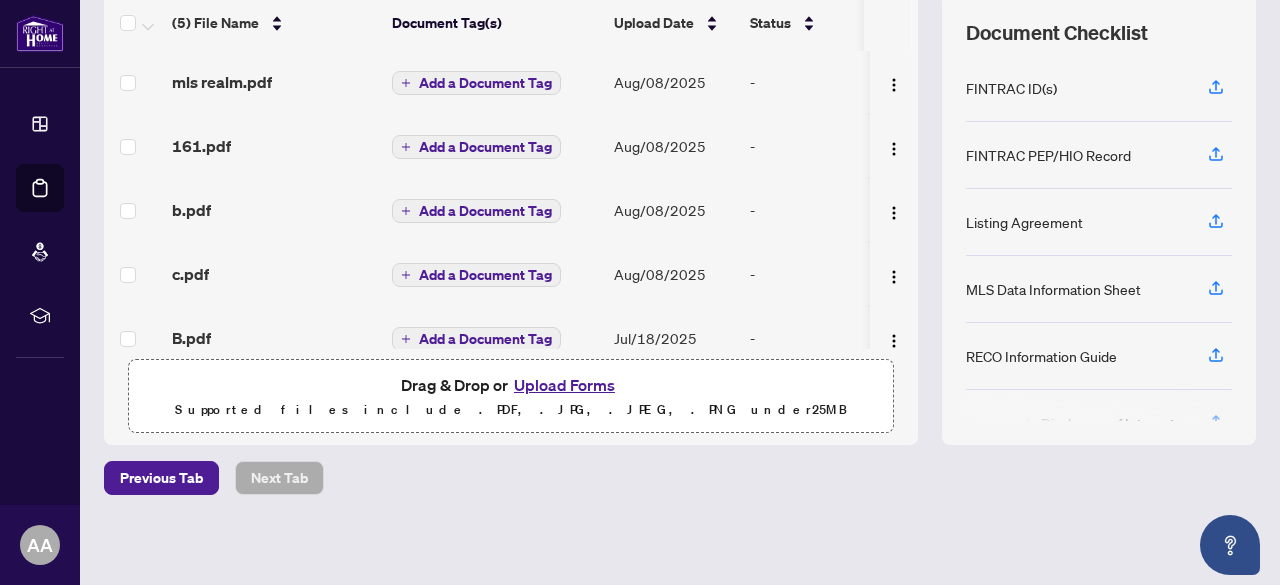 click on "Document Checklist FINTRAC ID(s) FINTRAC PEP/HIO Record Listing Agreement MLS Data Information Sheet RECO Information Guide Registrants Disclosure of Interest Right at Home Schedule B Sellers Direction Sharing Substance 208 Entry/Access to Property Seller Acknowledgement 244 Seller’s Direction re: Property/Offers" at bounding box center [1099, 220] 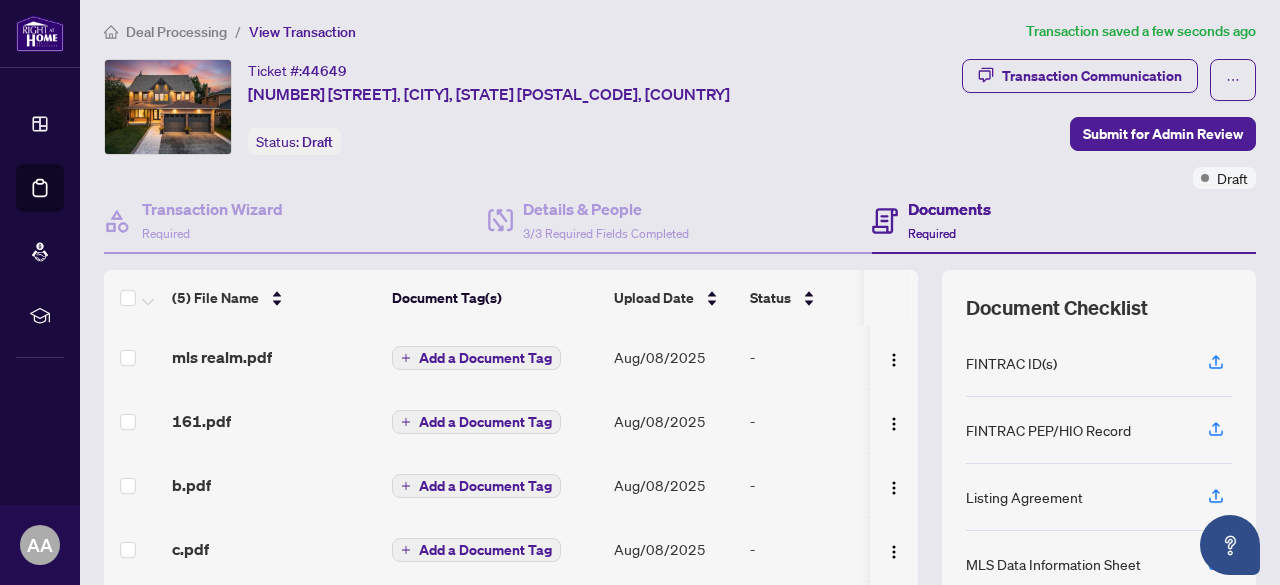 scroll, scrollTop: 0, scrollLeft: 0, axis: both 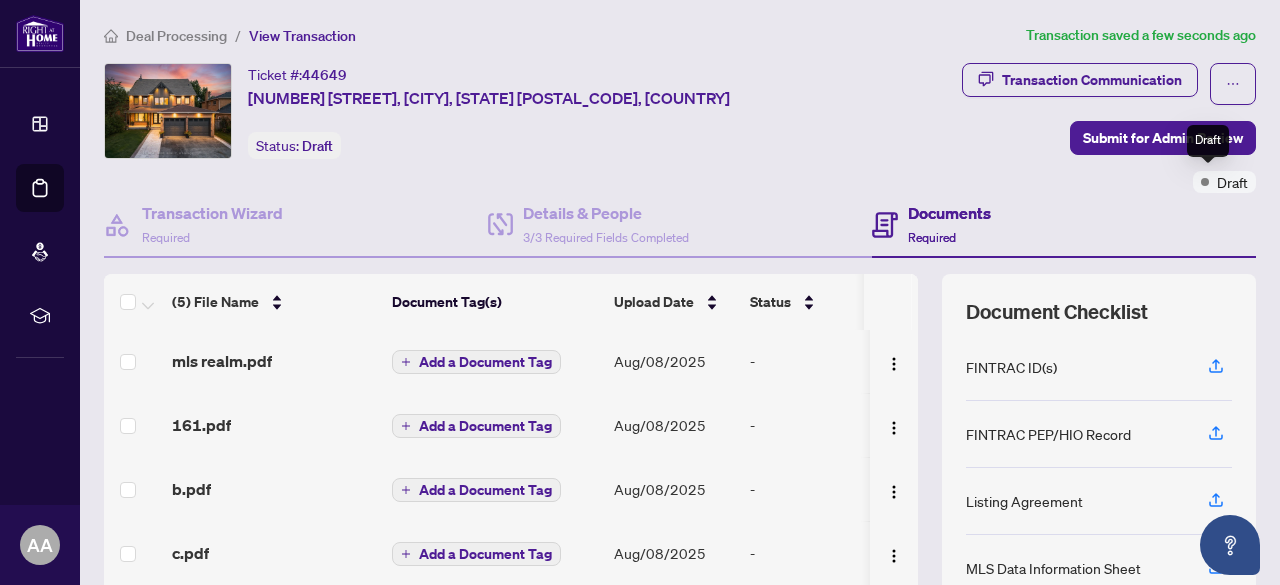 click on "Draft" at bounding box center (1224, 182) 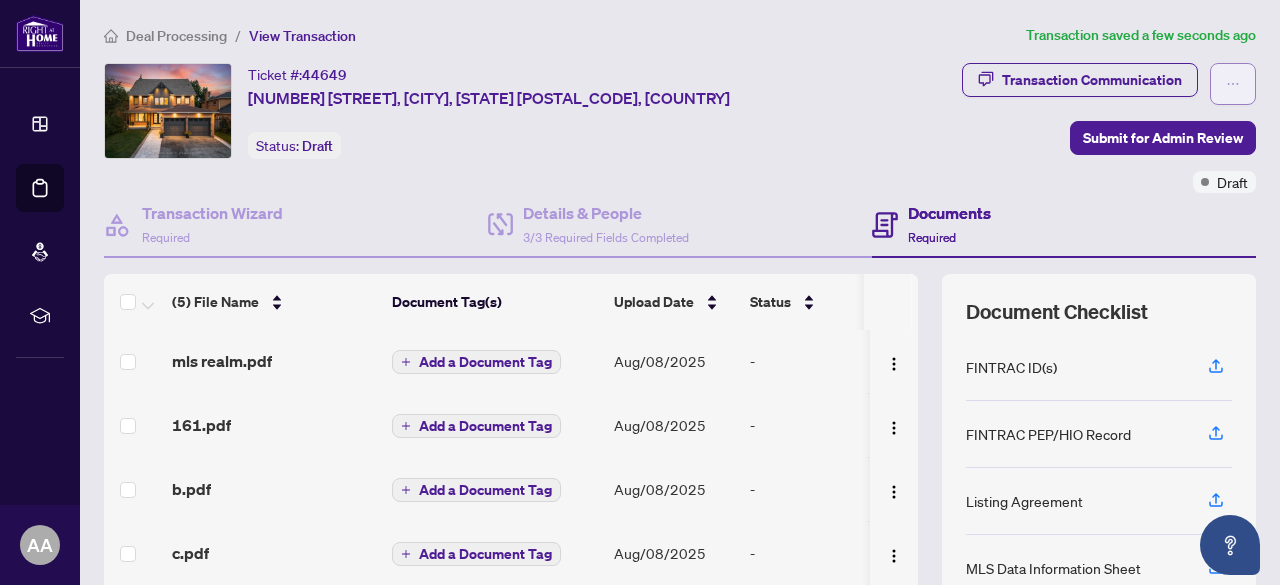 click 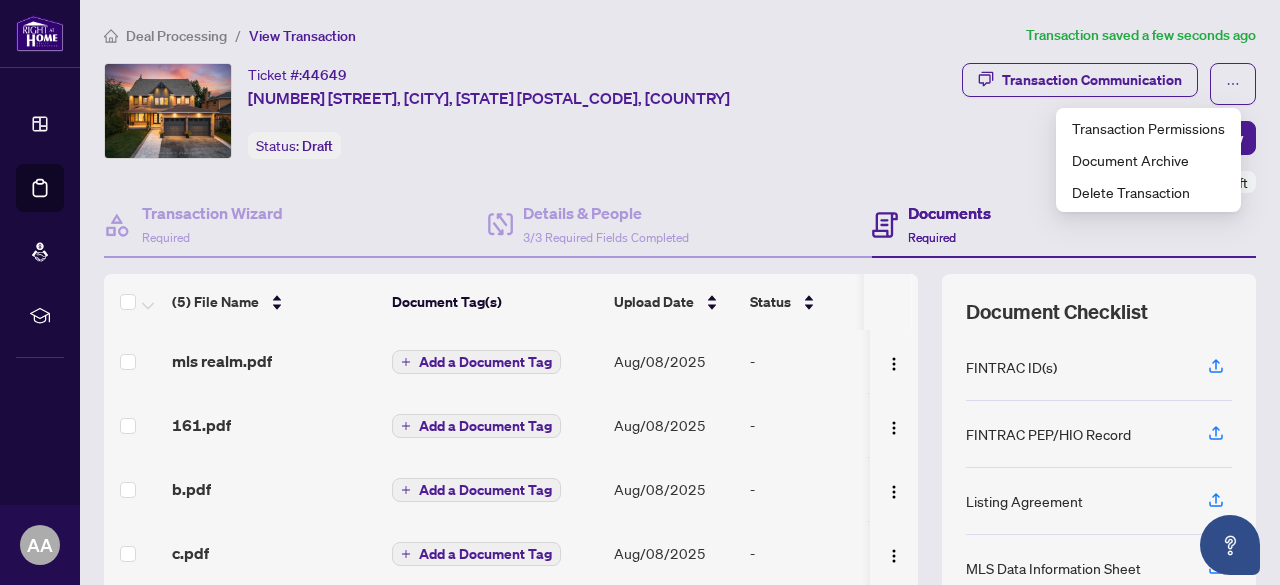 click on "Transaction Communication Submit for Admin Review Draft" at bounding box center [1053, 128] 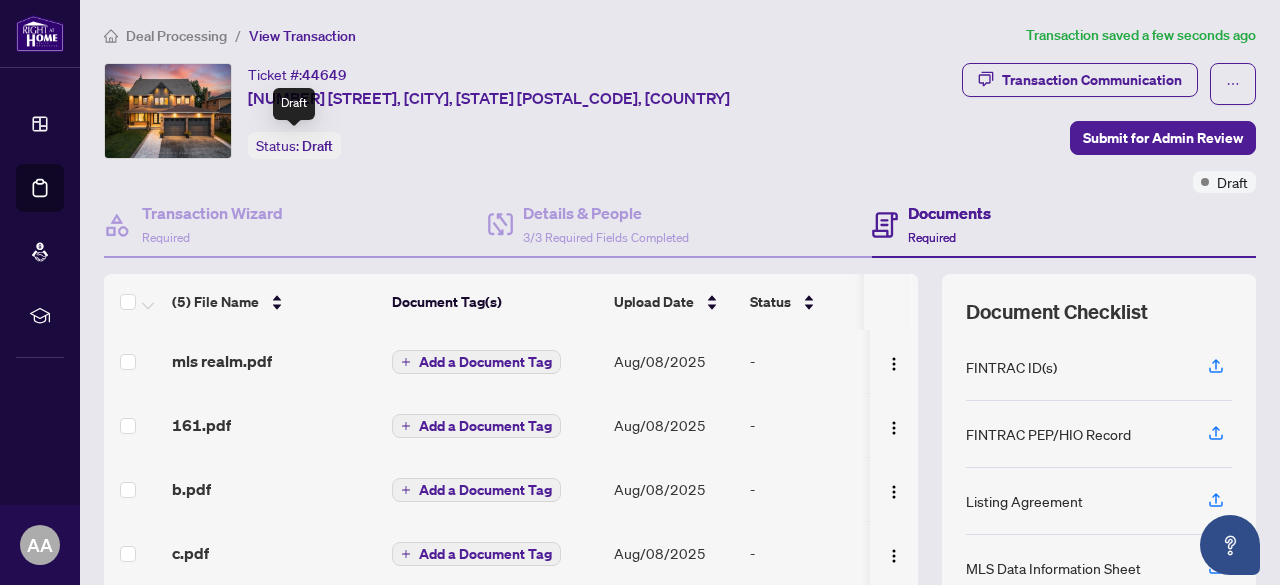 click on "Draft" at bounding box center [317, 146] 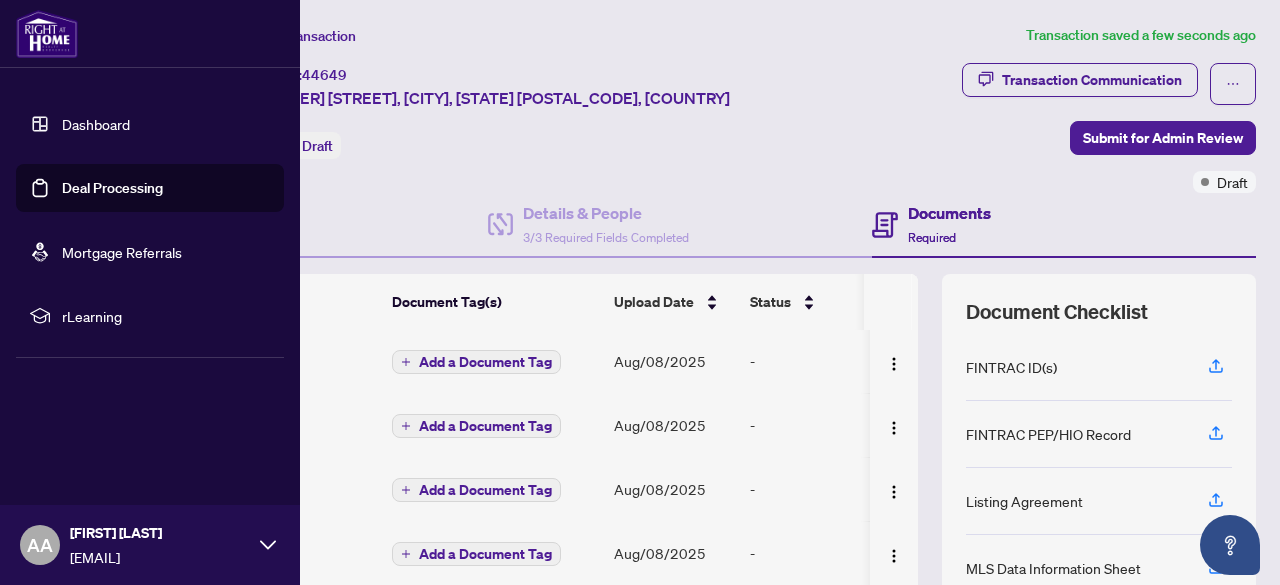 click on "Dashboard" at bounding box center [96, 124] 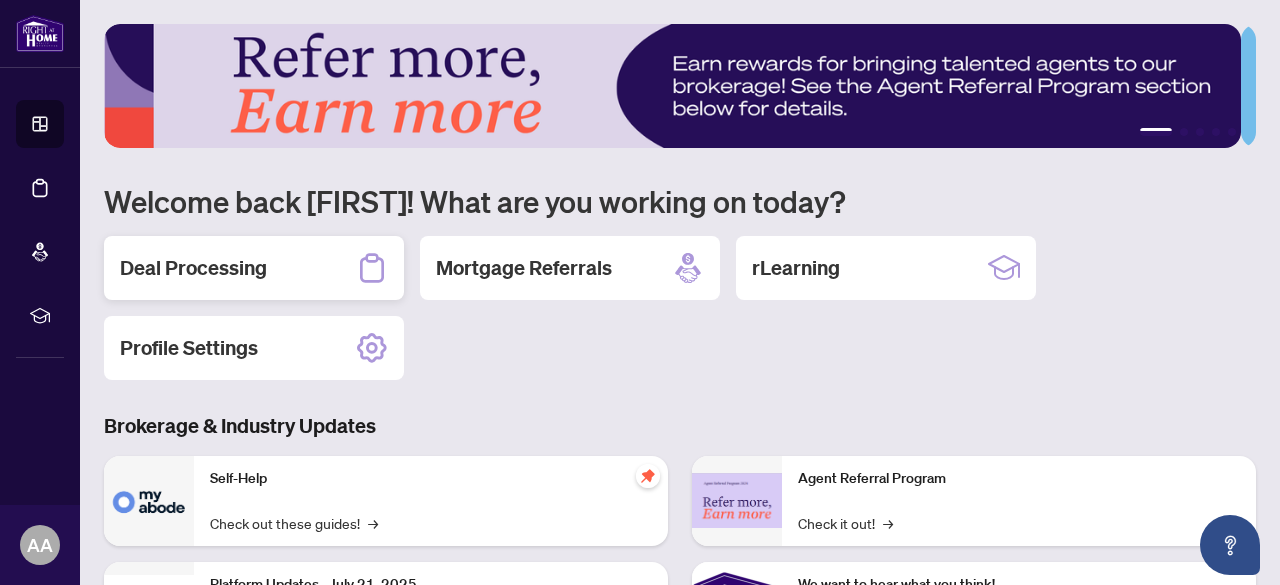click on "Deal Processing" at bounding box center (193, 268) 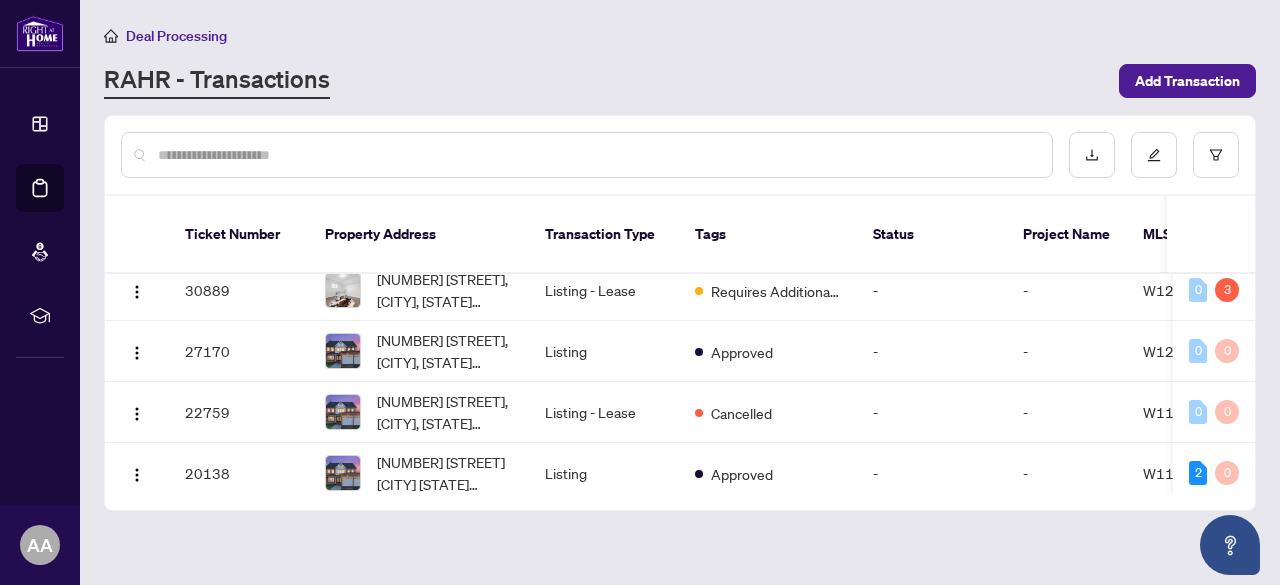 scroll, scrollTop: 138, scrollLeft: 0, axis: vertical 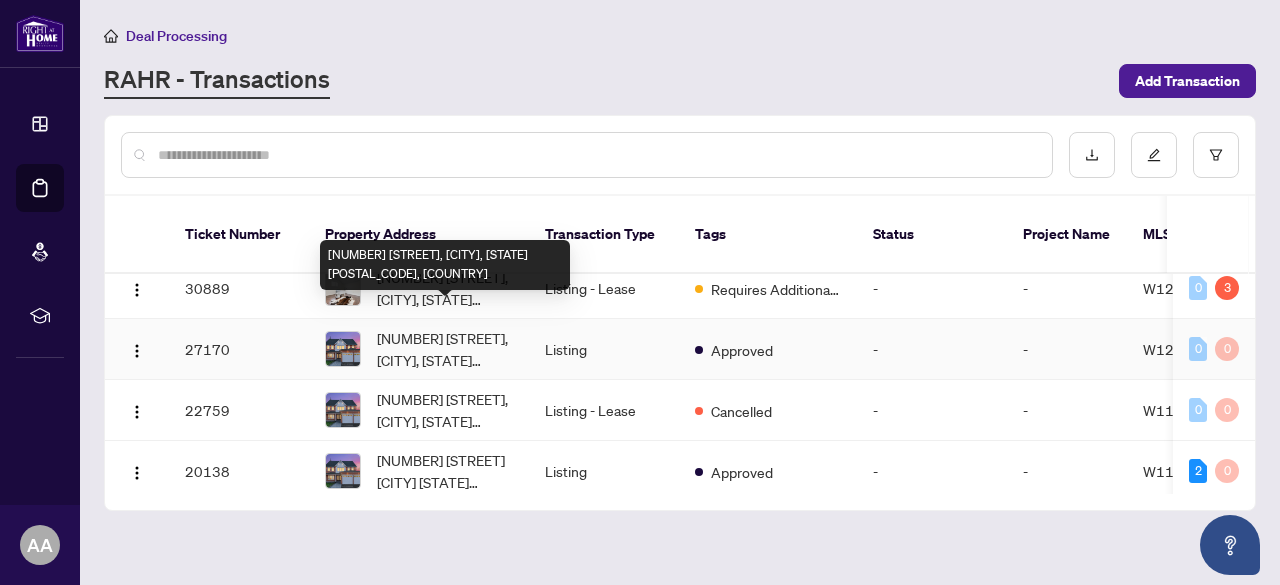 click on "[NUMBER] [STREET], [CITY], [STATE] [POSTAL_CODE], [COUNTRY]" at bounding box center [445, 349] 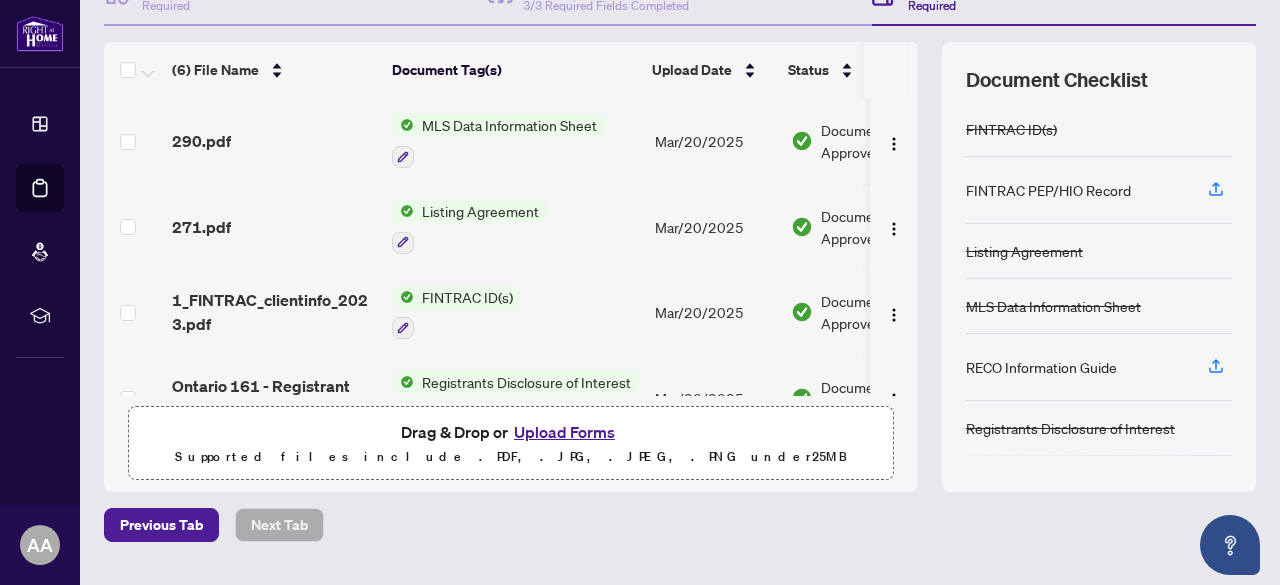scroll, scrollTop: 279, scrollLeft: 0, axis: vertical 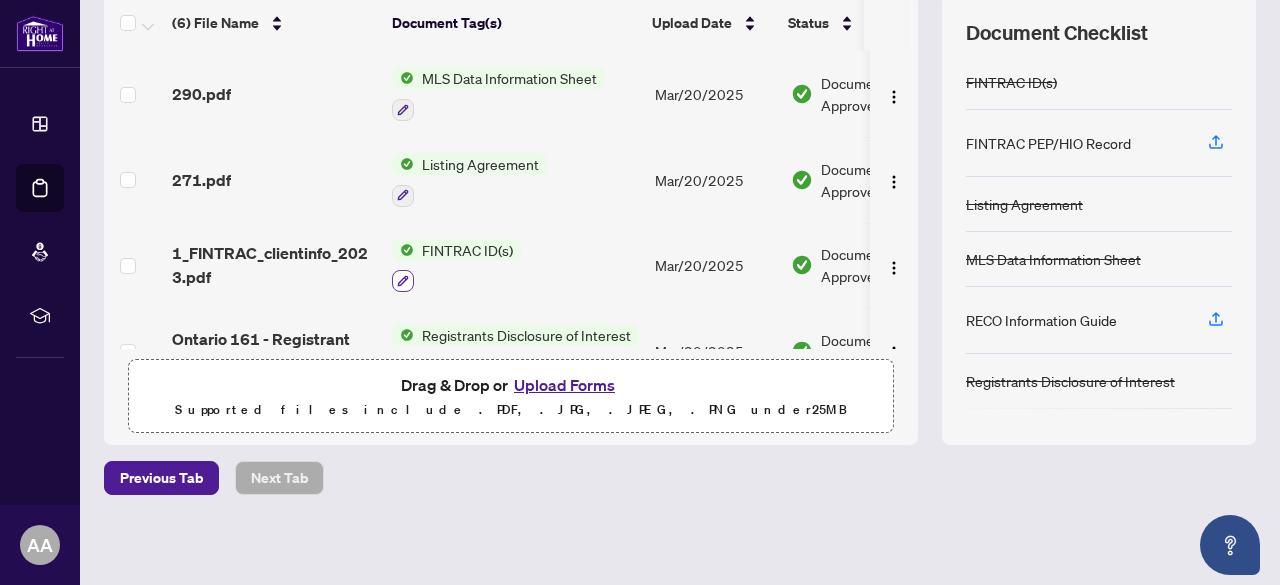 click 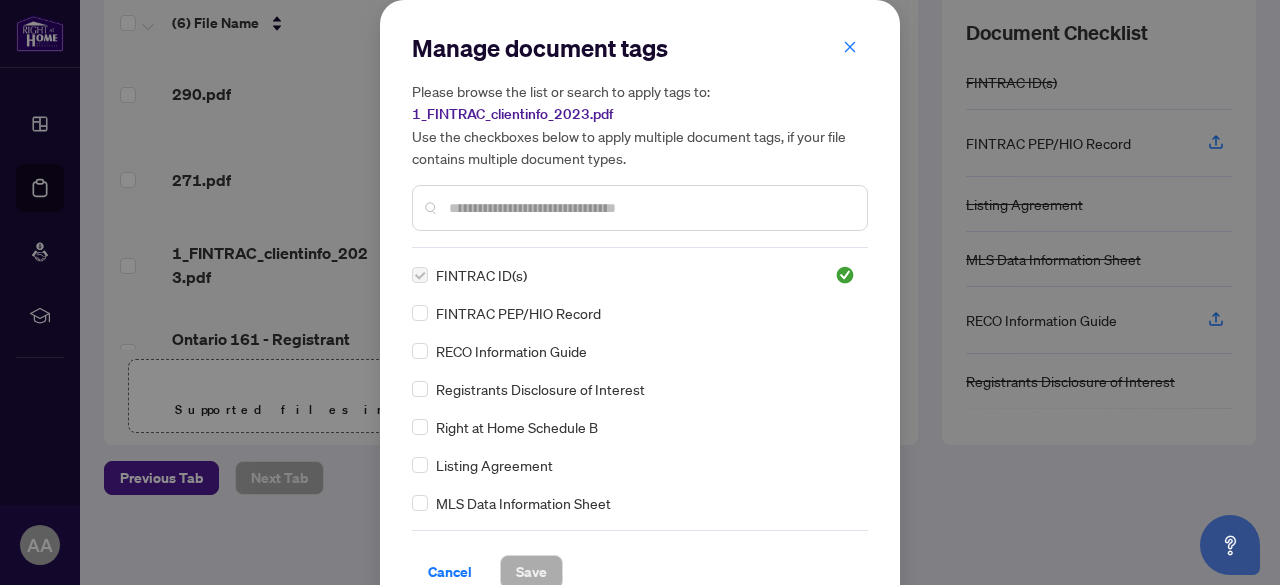 click on "1_FINTRAC_clientinfo_2023.pdf" at bounding box center [512, 114] 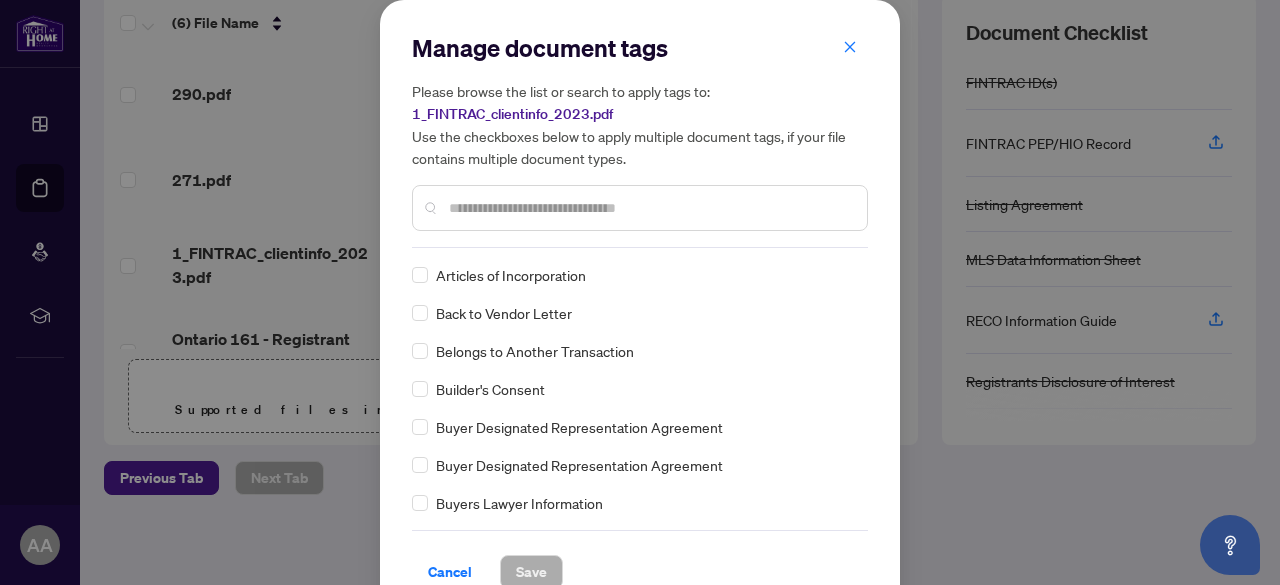 scroll, scrollTop: 0, scrollLeft: 0, axis: both 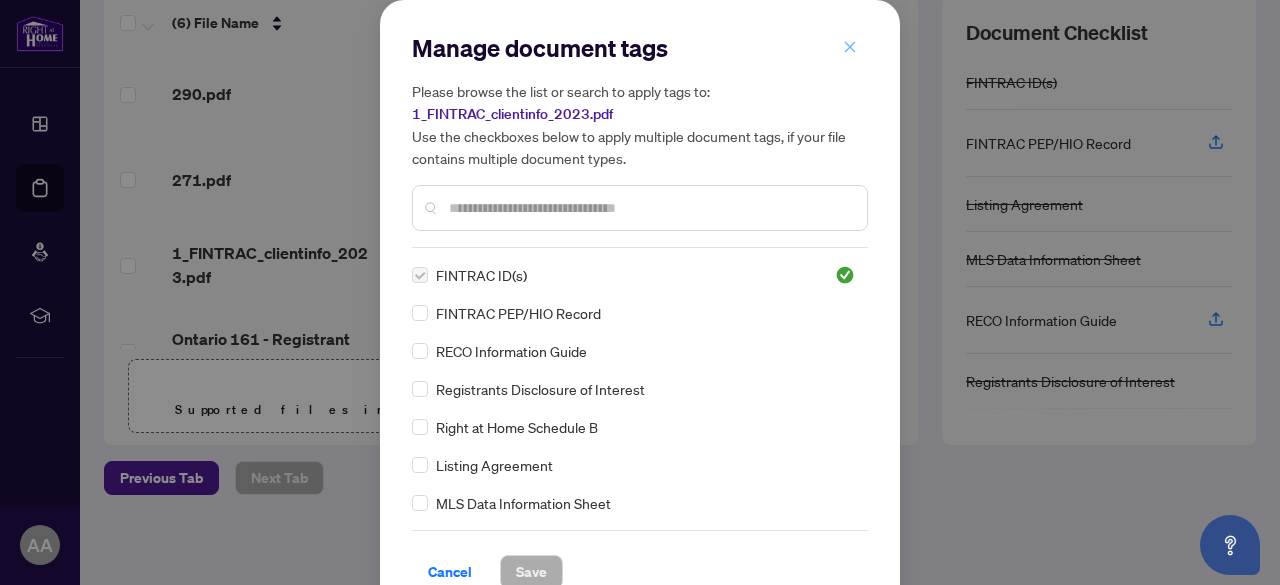 click 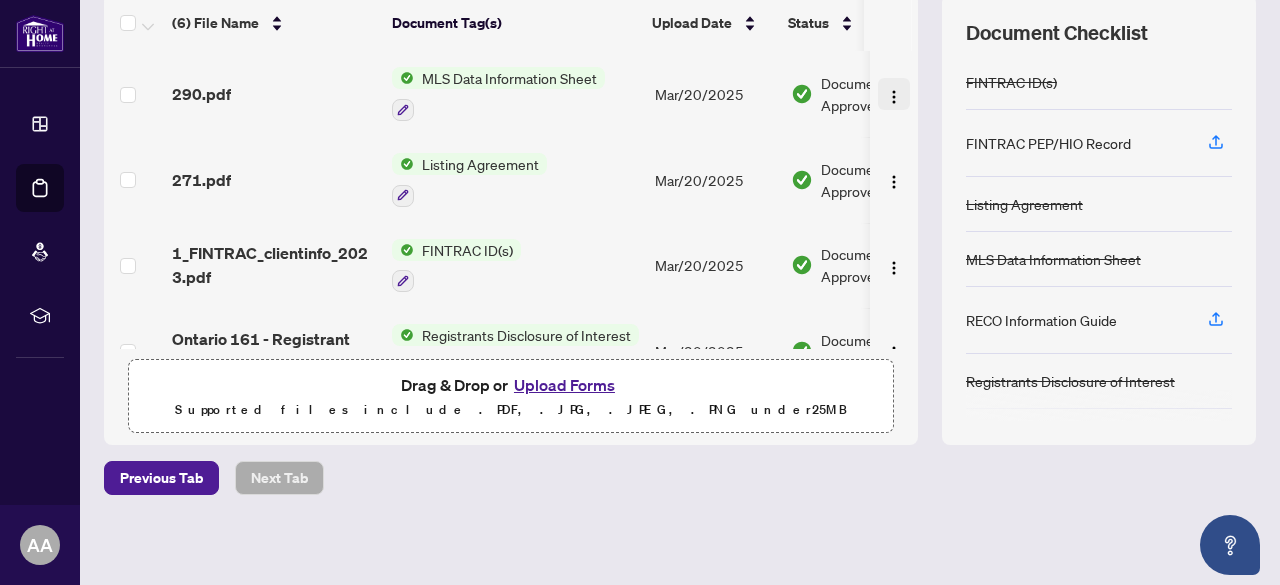 click at bounding box center [894, 97] 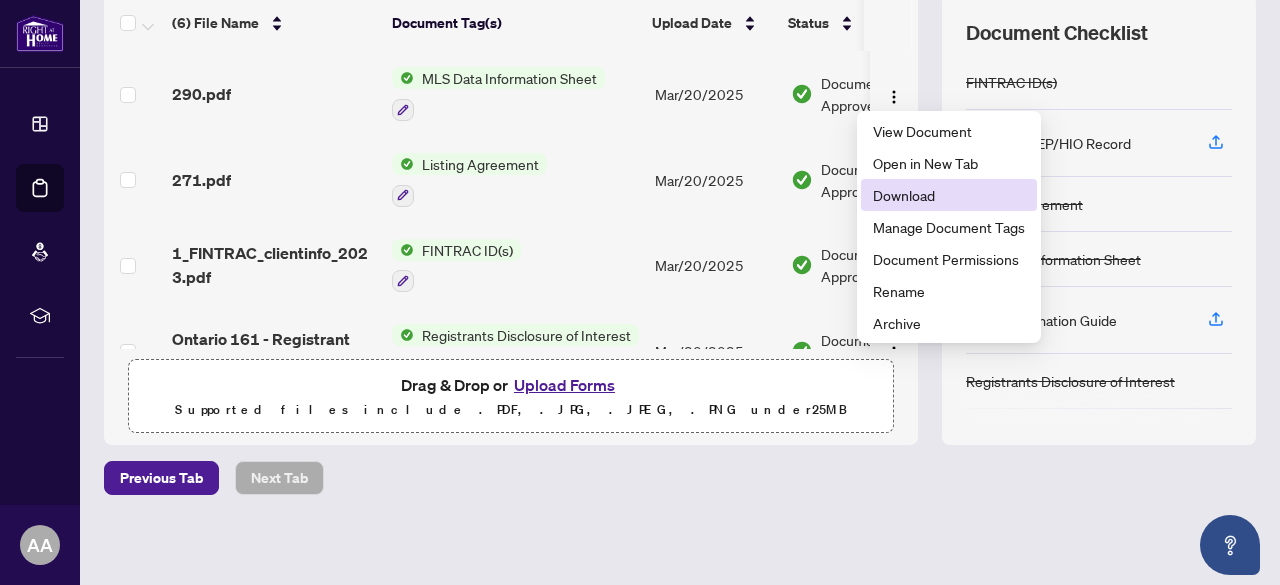 click on "Download" at bounding box center [949, 195] 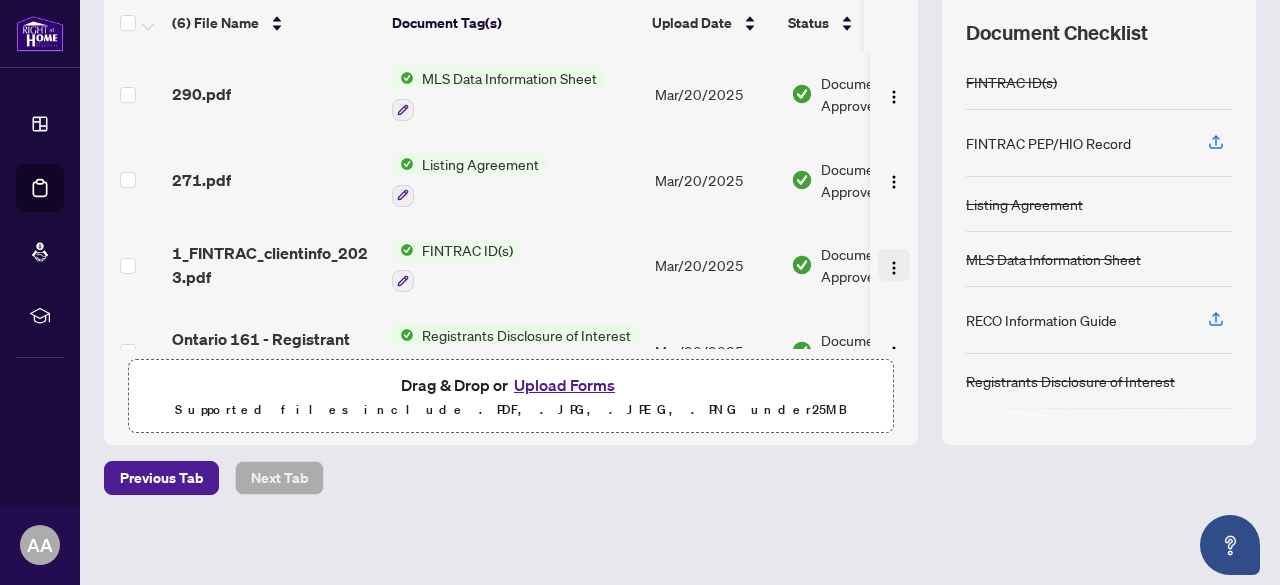 click at bounding box center (894, 268) 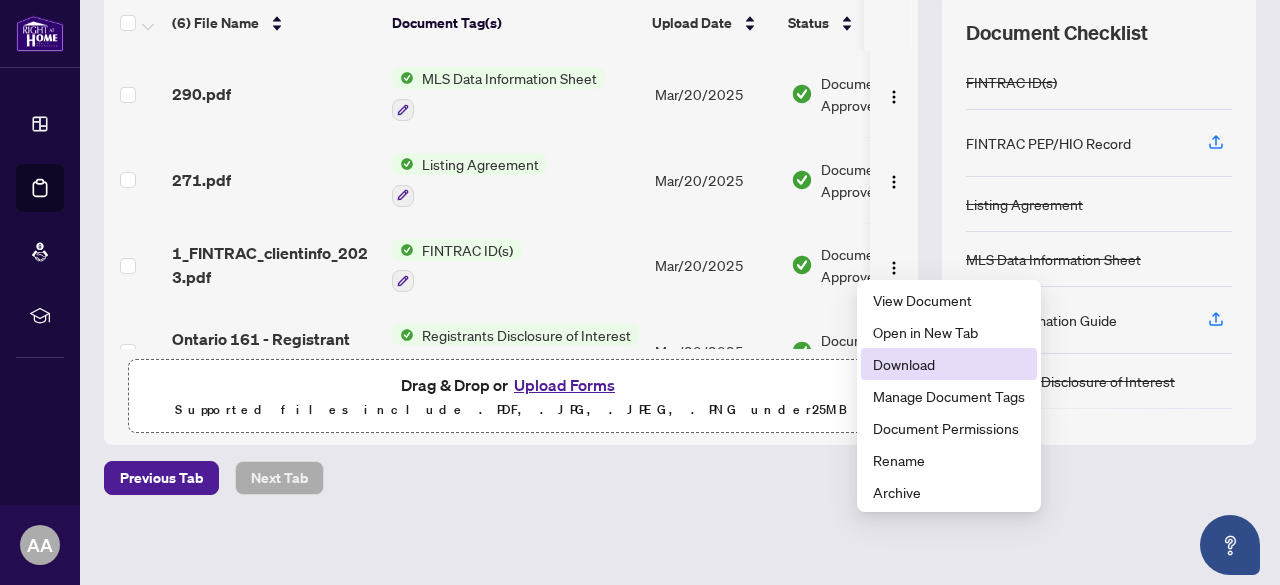 click on "Download" at bounding box center [949, 364] 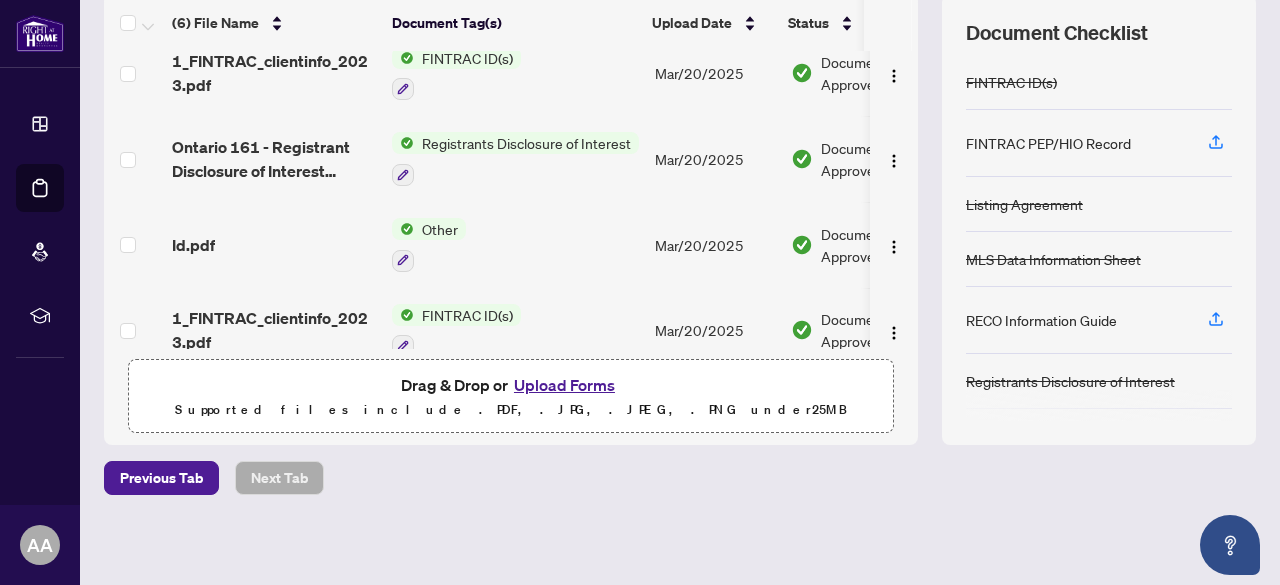 scroll, scrollTop: 218, scrollLeft: 0, axis: vertical 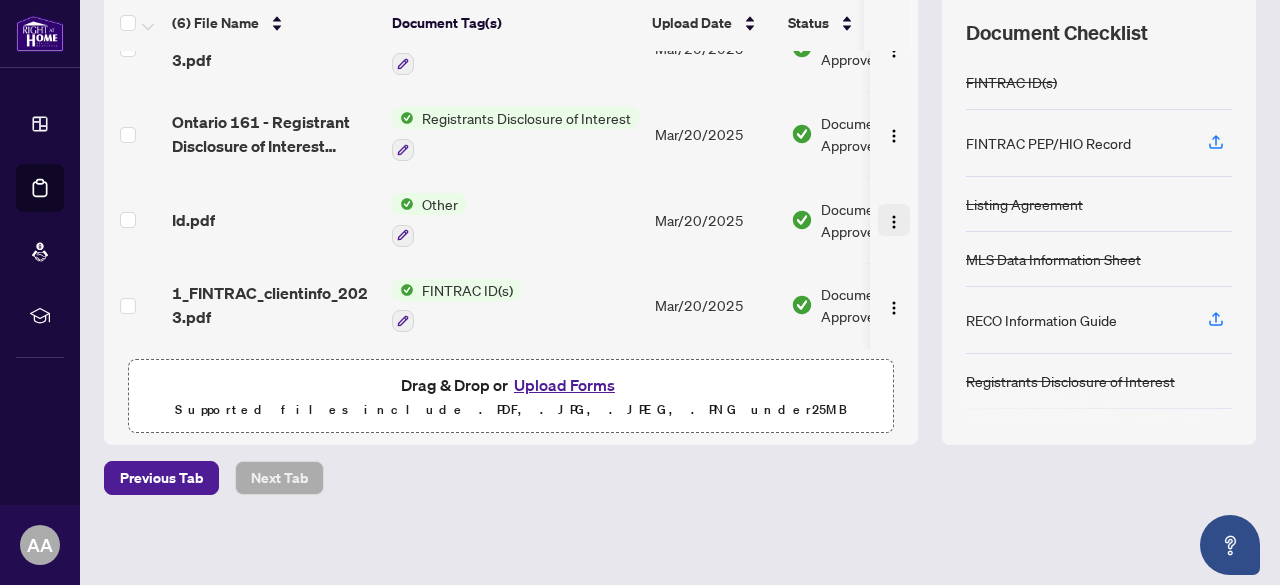click at bounding box center [894, 222] 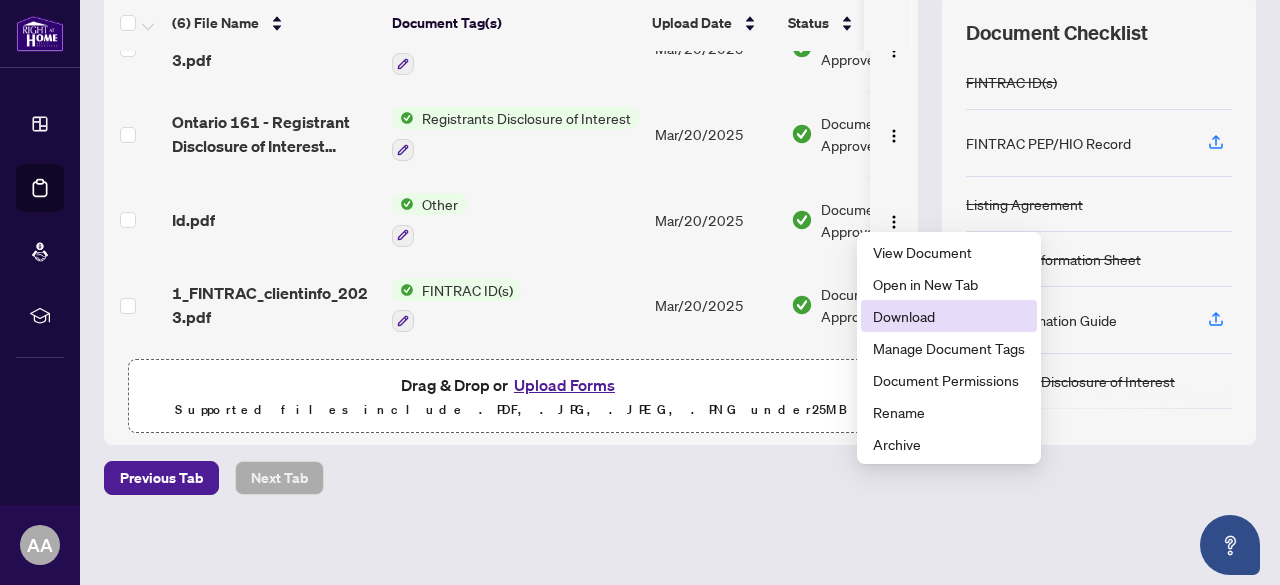 click on "Download" at bounding box center (949, 316) 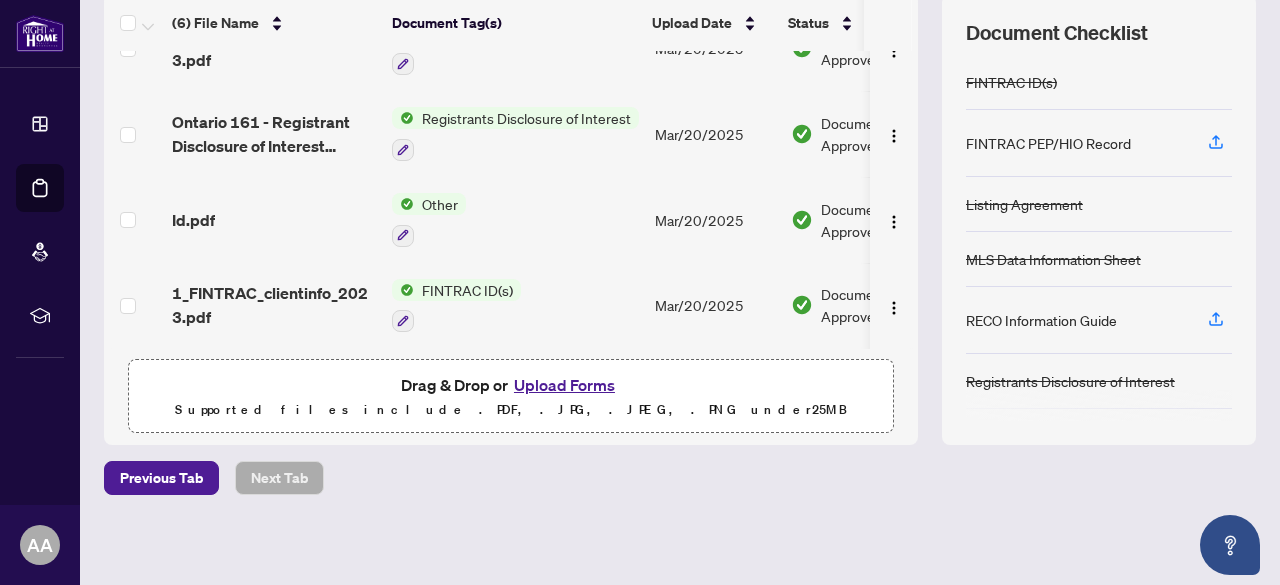 click on "FINTRAC ID(s)" at bounding box center [467, 290] 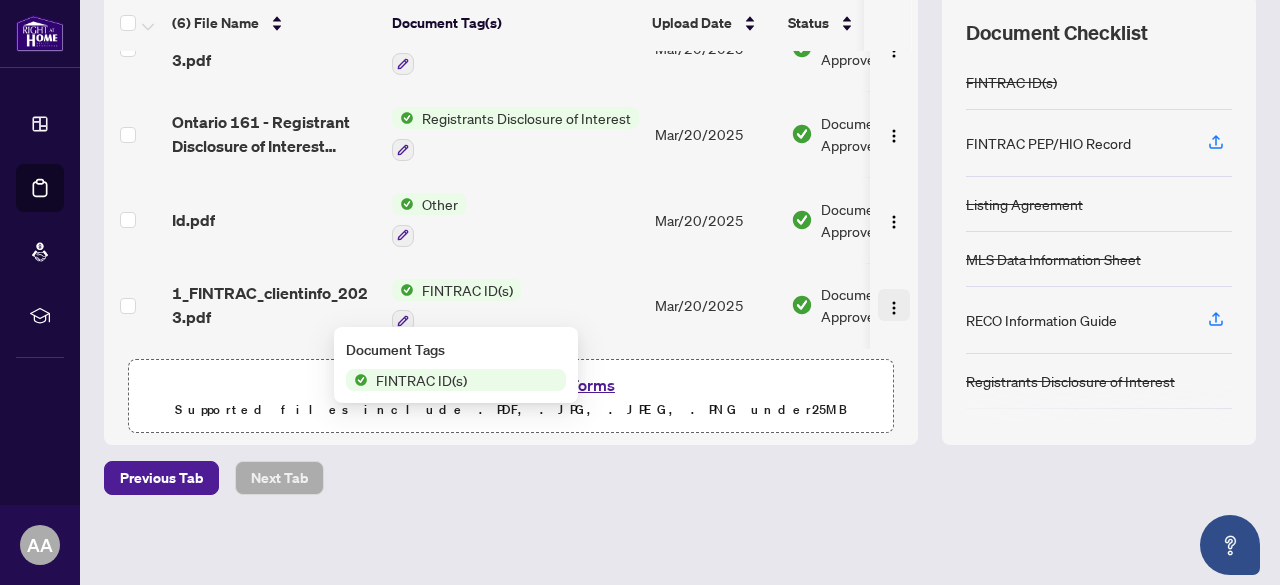 click at bounding box center (894, 308) 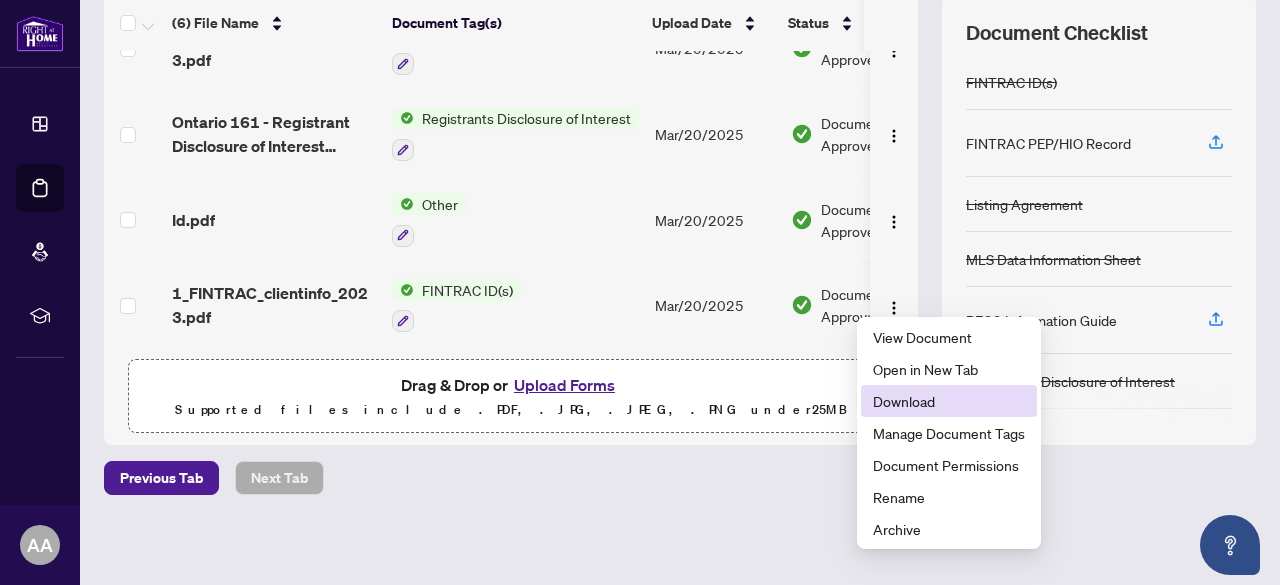 click on "Download" at bounding box center (949, 401) 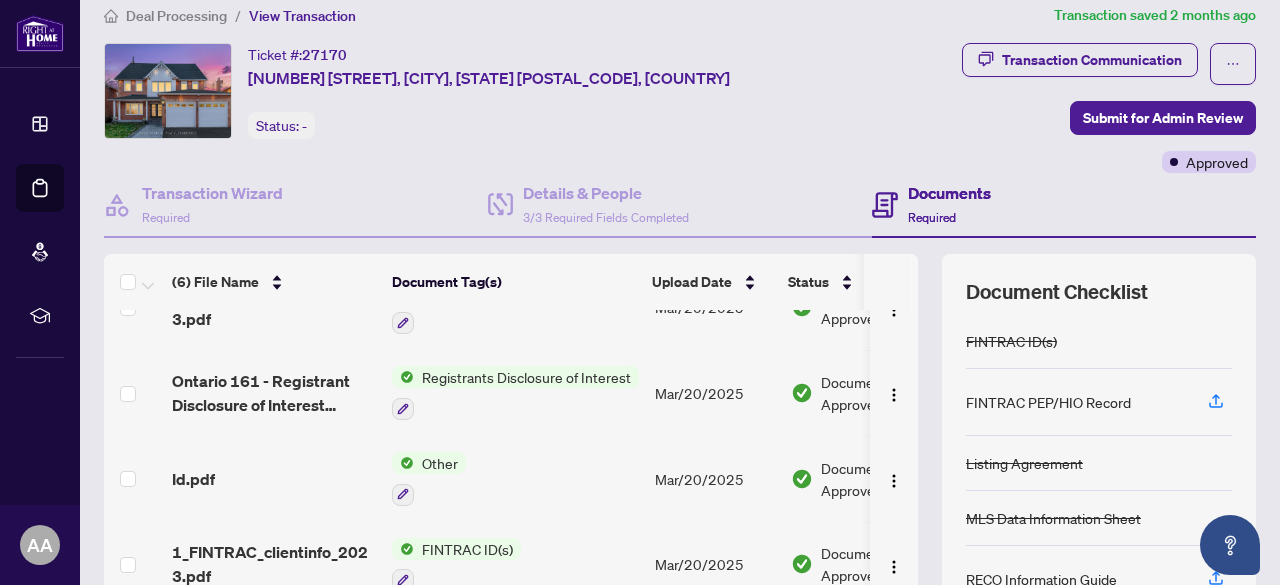 scroll, scrollTop: 13, scrollLeft: 0, axis: vertical 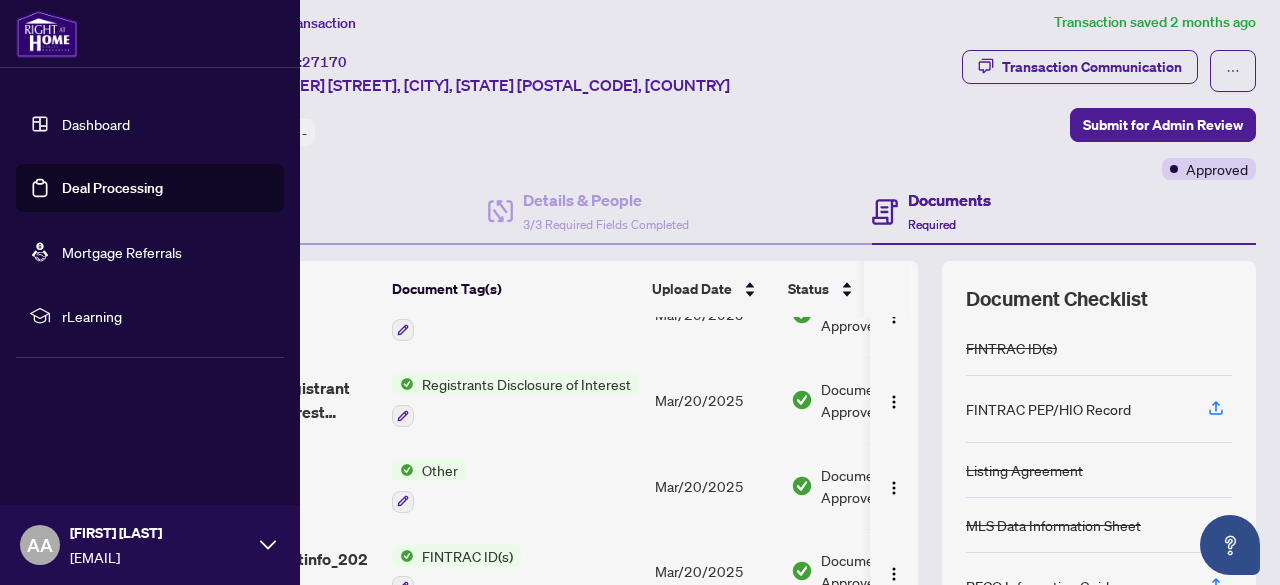 click on "Deal Processing" at bounding box center [112, 188] 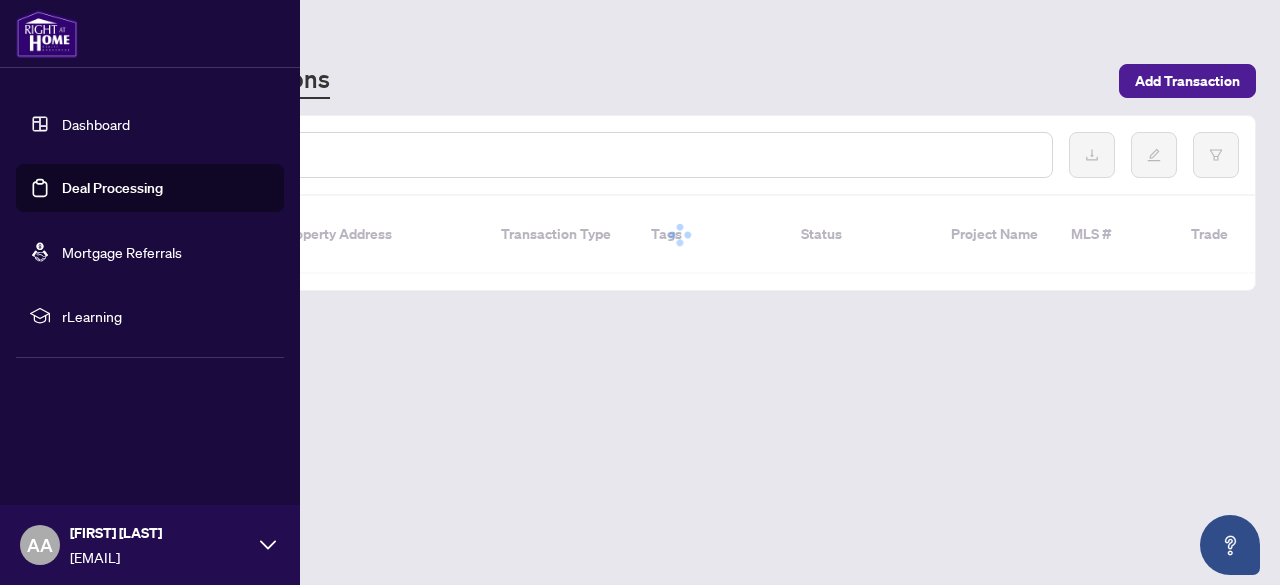 scroll, scrollTop: 0, scrollLeft: 0, axis: both 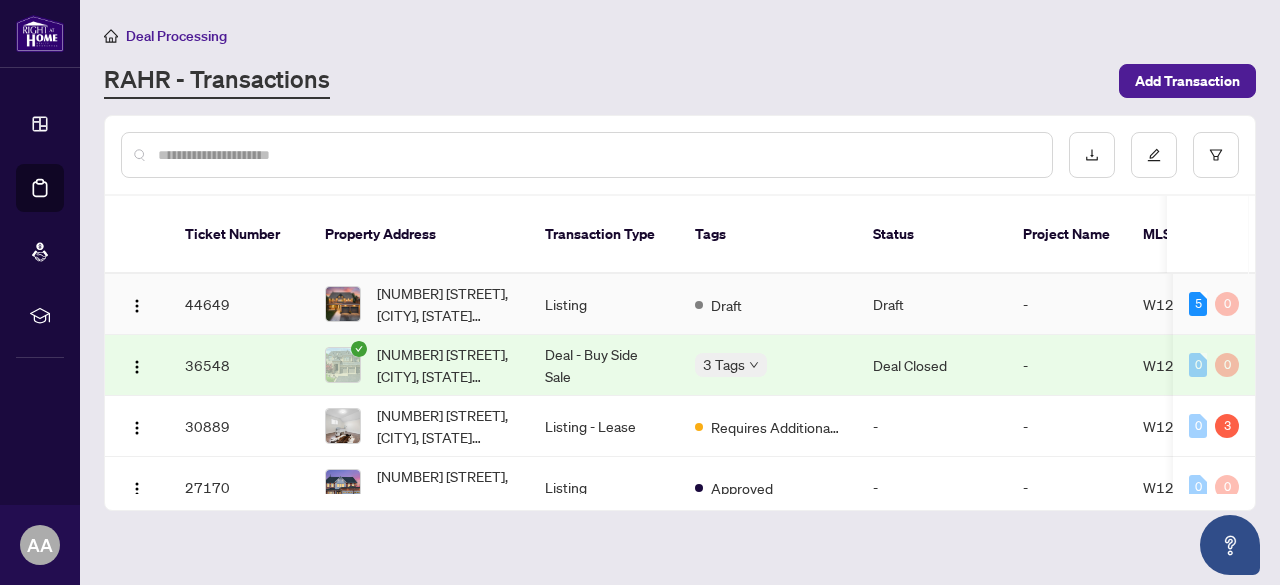 click on "Draft" at bounding box center [726, 305] 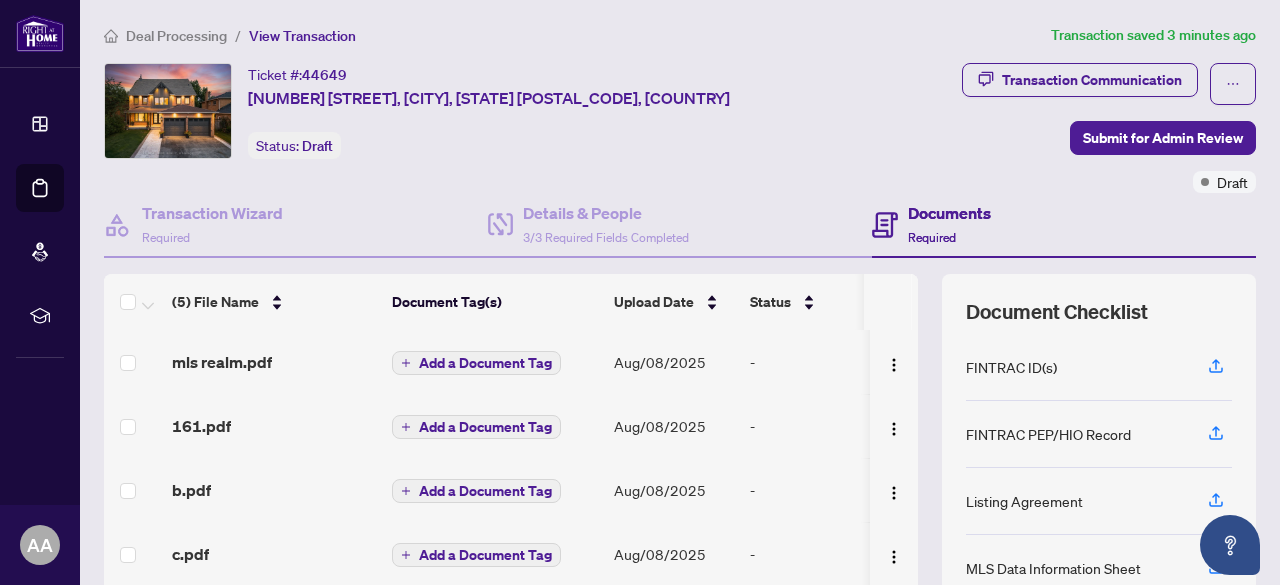 scroll, scrollTop: 279, scrollLeft: 0, axis: vertical 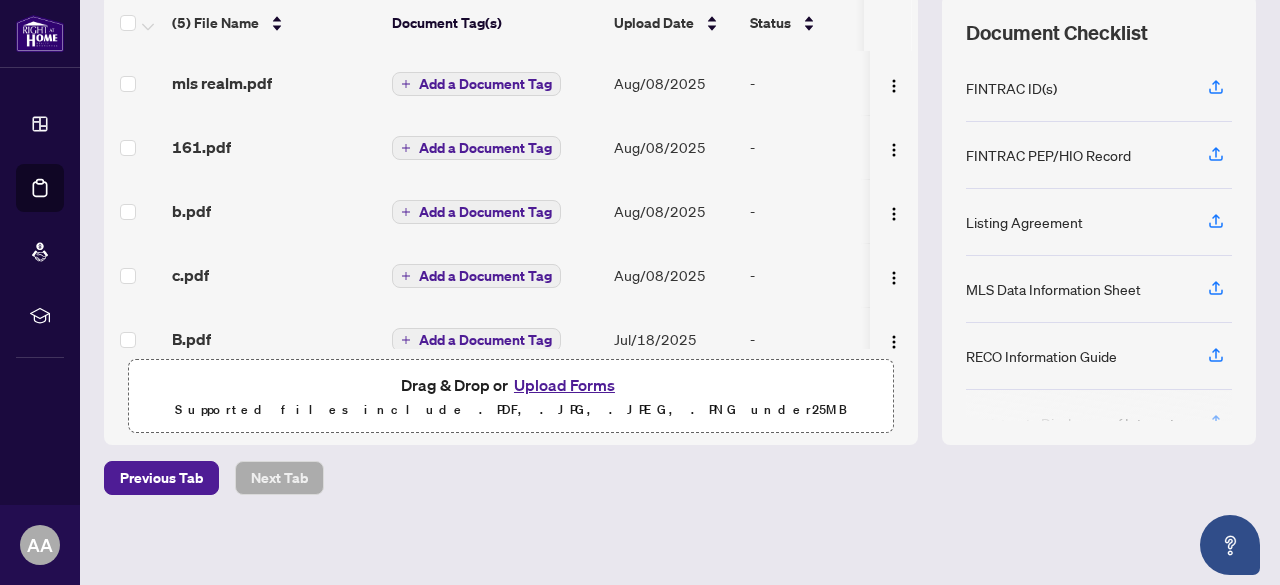 click on "Upload Forms" at bounding box center [564, 385] 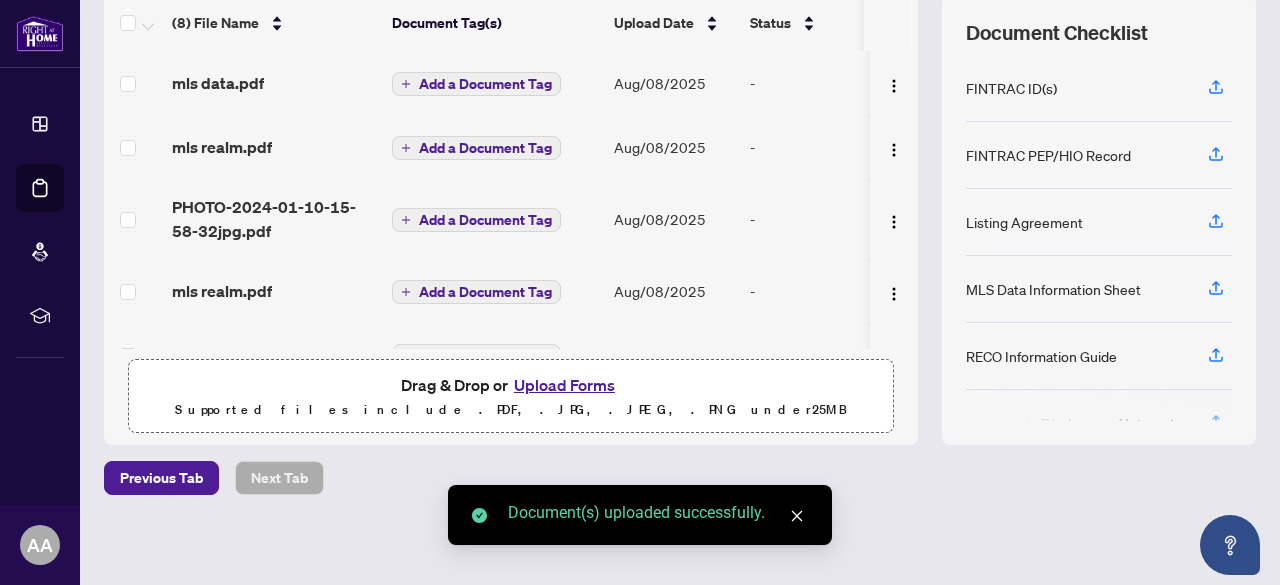 click on "Upload Forms" at bounding box center (564, 385) 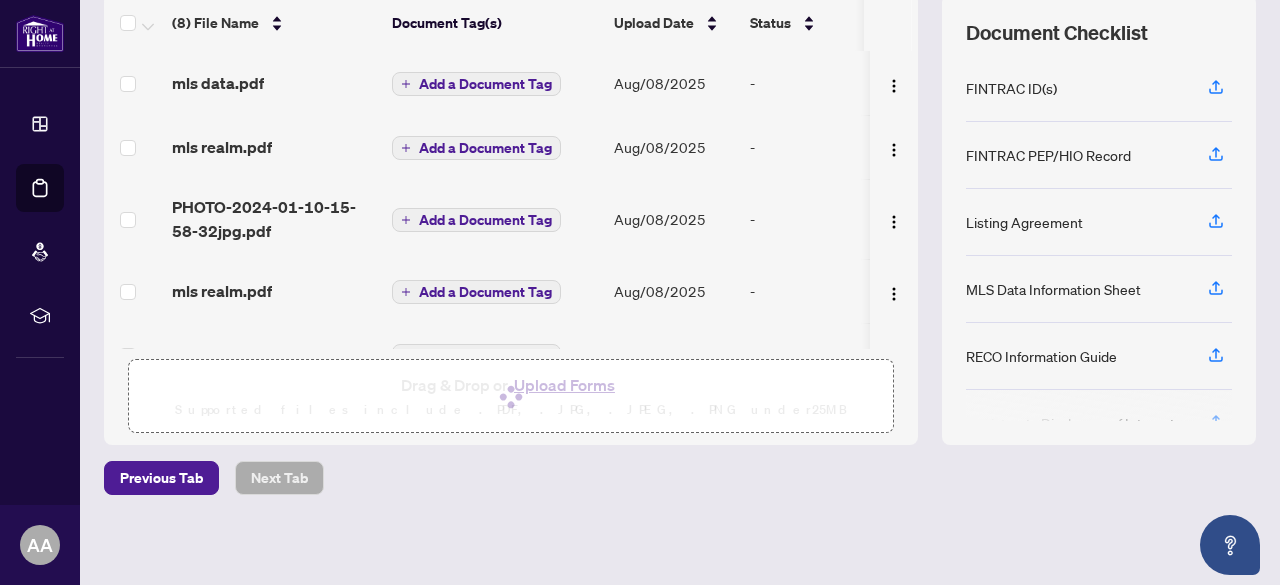 scroll, scrollTop: 0, scrollLeft: 0, axis: both 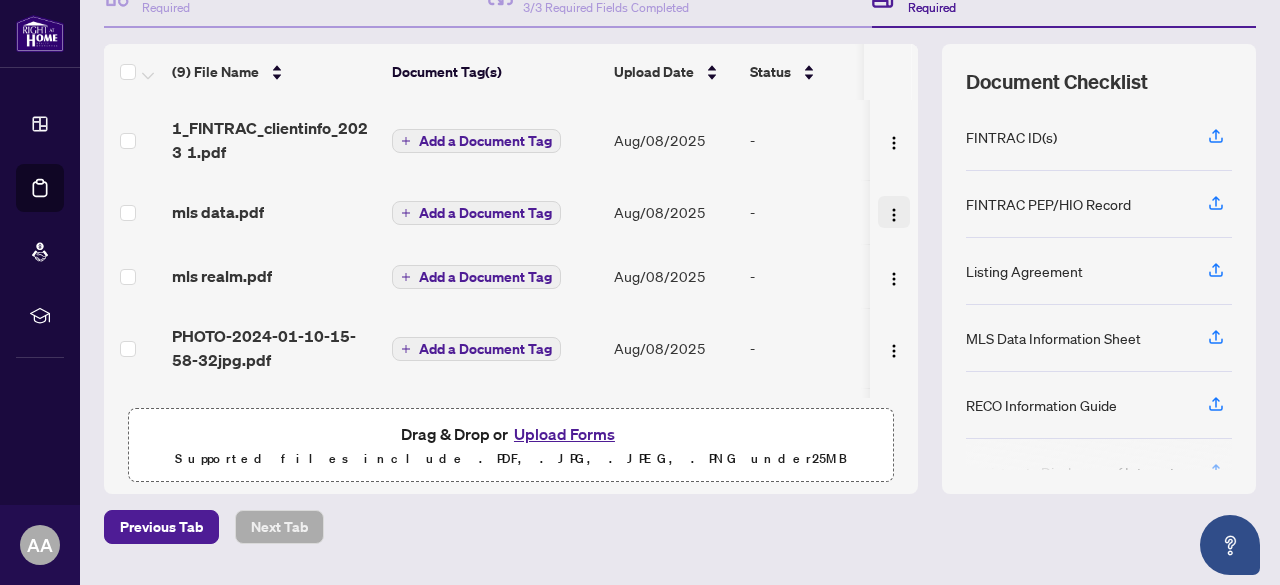click at bounding box center [894, 215] 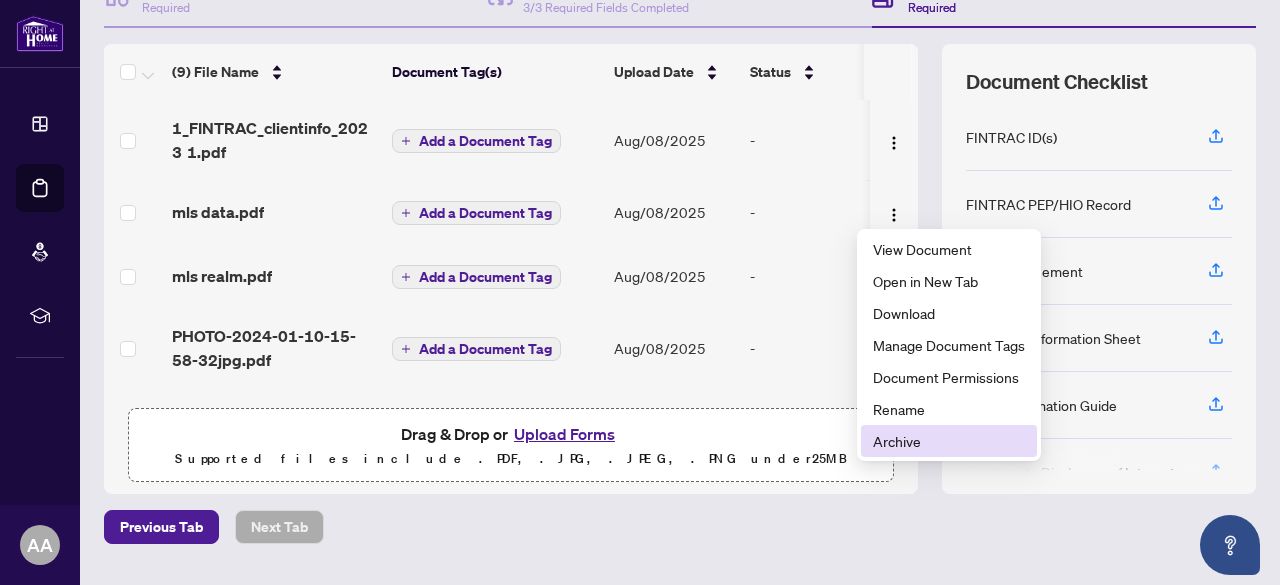 click on "Archive" at bounding box center [949, 441] 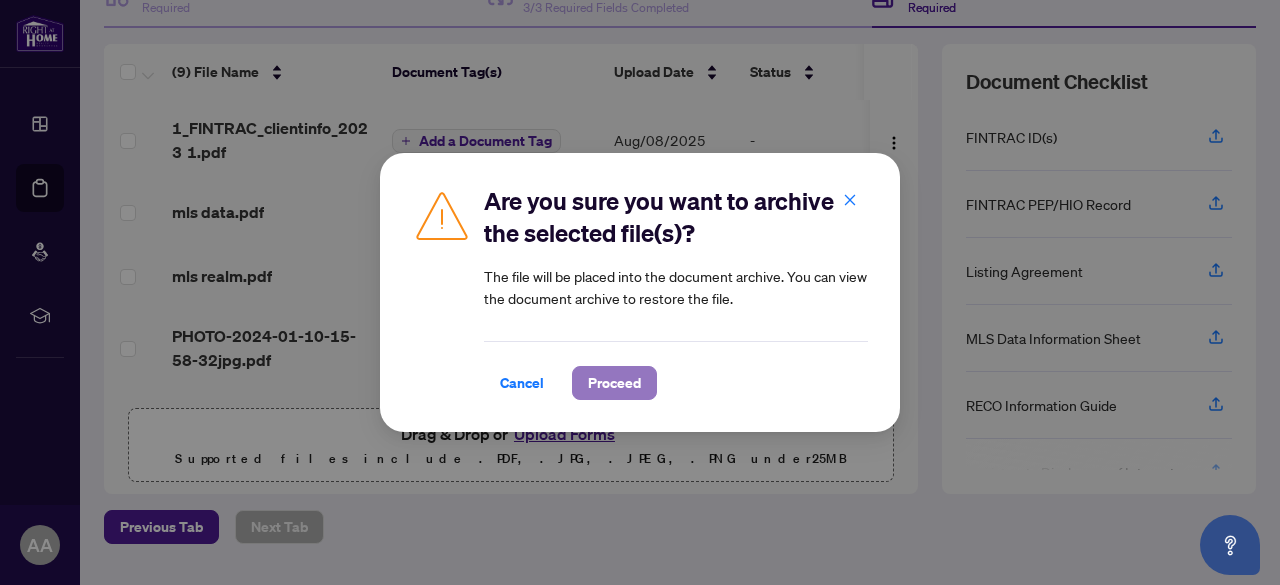 click on "Proceed" at bounding box center (614, 383) 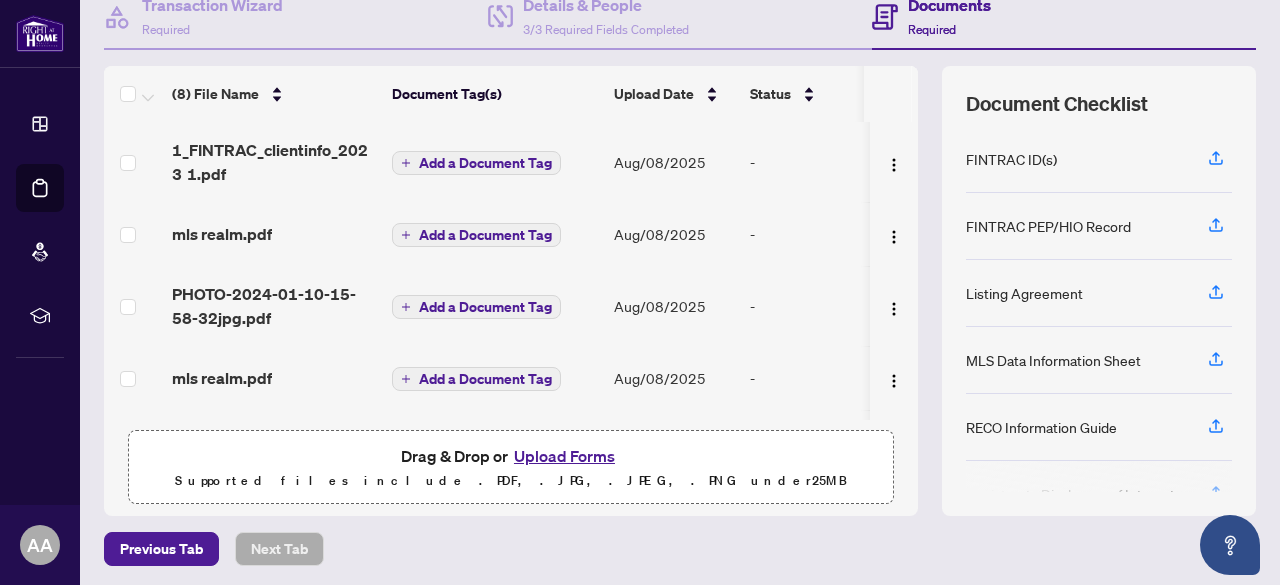 scroll, scrollTop: 208, scrollLeft: 0, axis: vertical 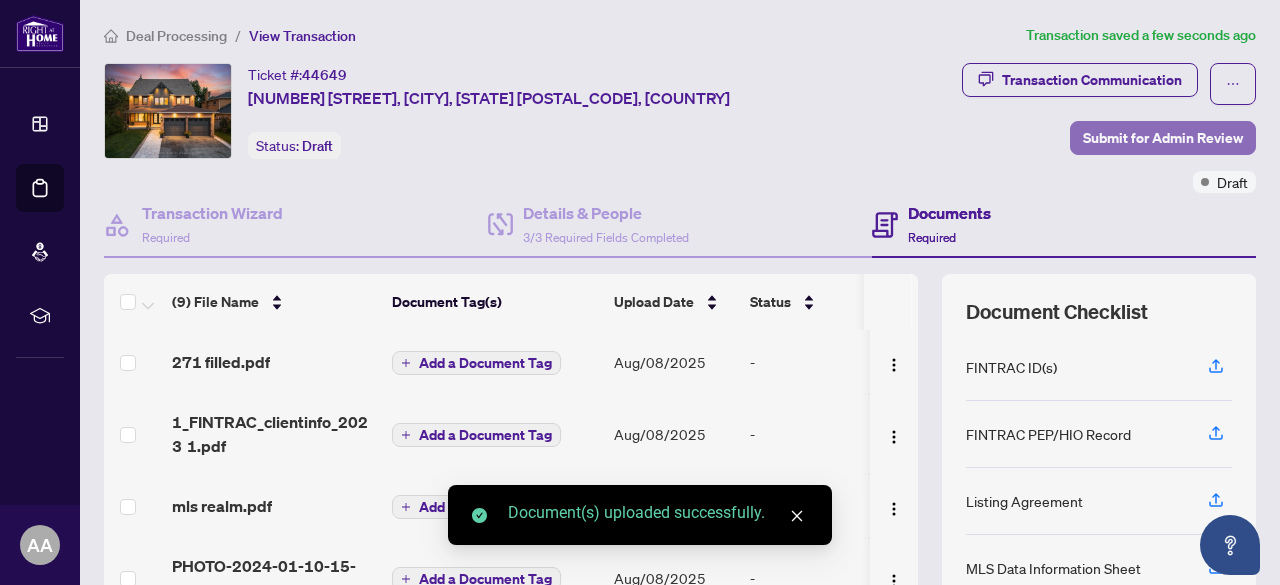 click on "Submit for Admin Review" at bounding box center (1163, 138) 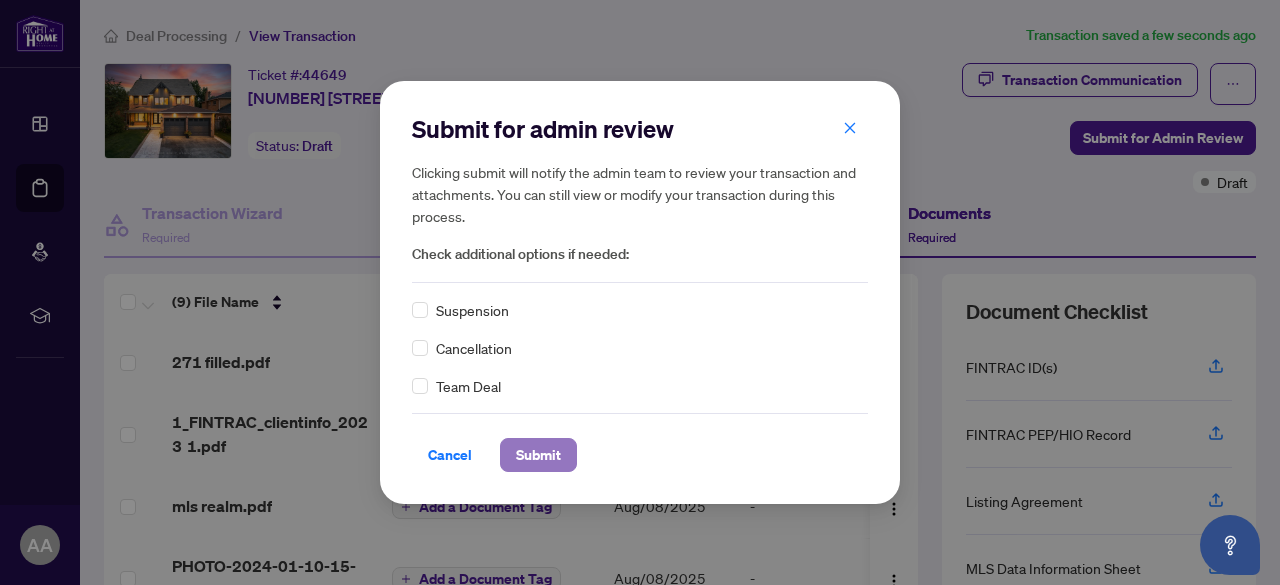 click on "Submit" at bounding box center [538, 455] 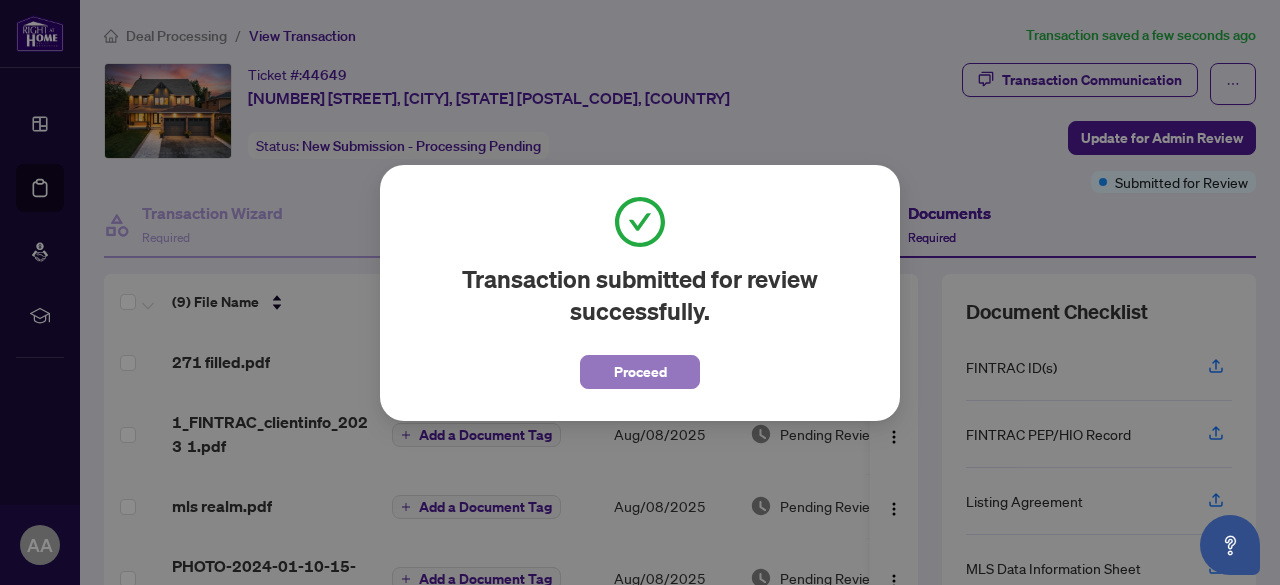 click on "Proceed" at bounding box center [640, 372] 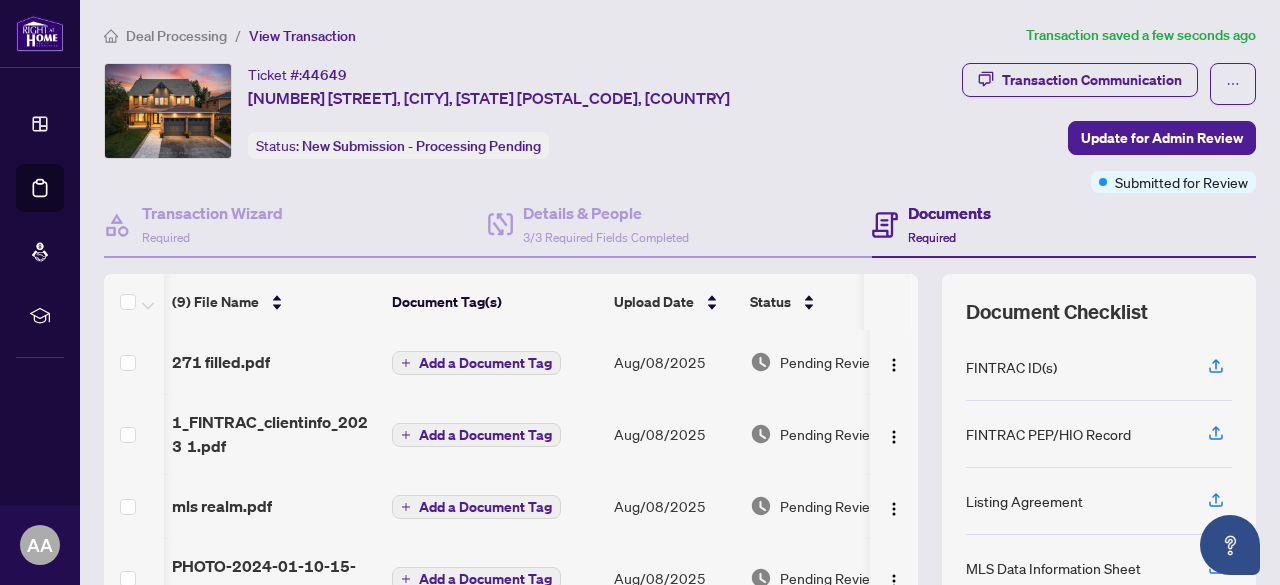 scroll, scrollTop: 0, scrollLeft: 63, axis: horizontal 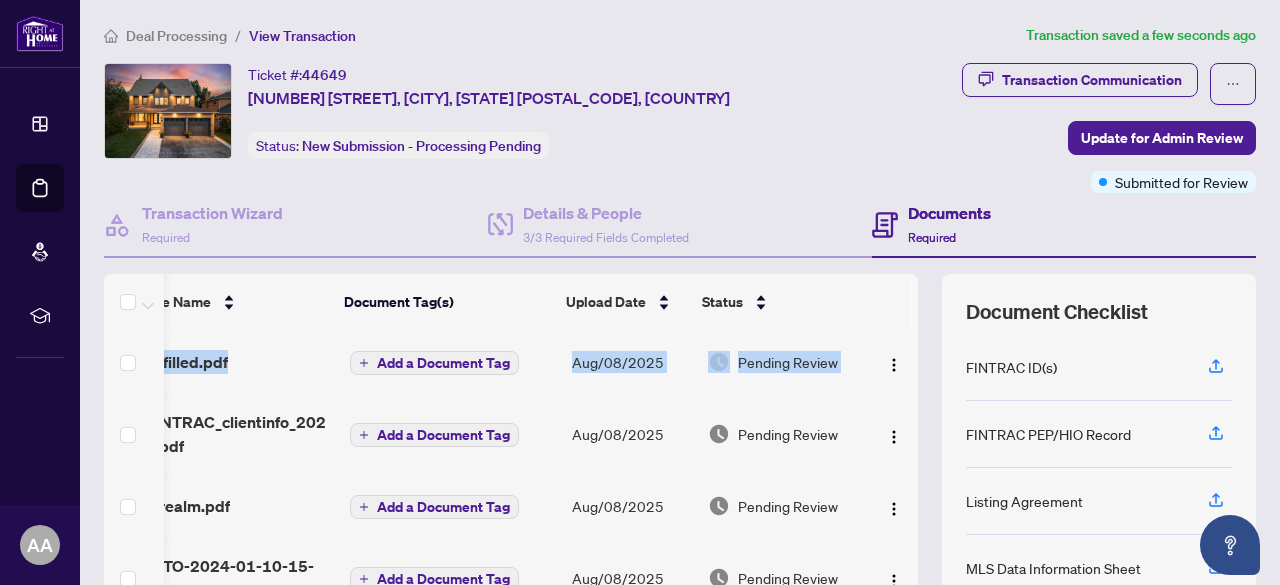 drag, startPoint x: 896, startPoint y: 346, endPoint x: 901, endPoint y: 288, distance: 58.21512 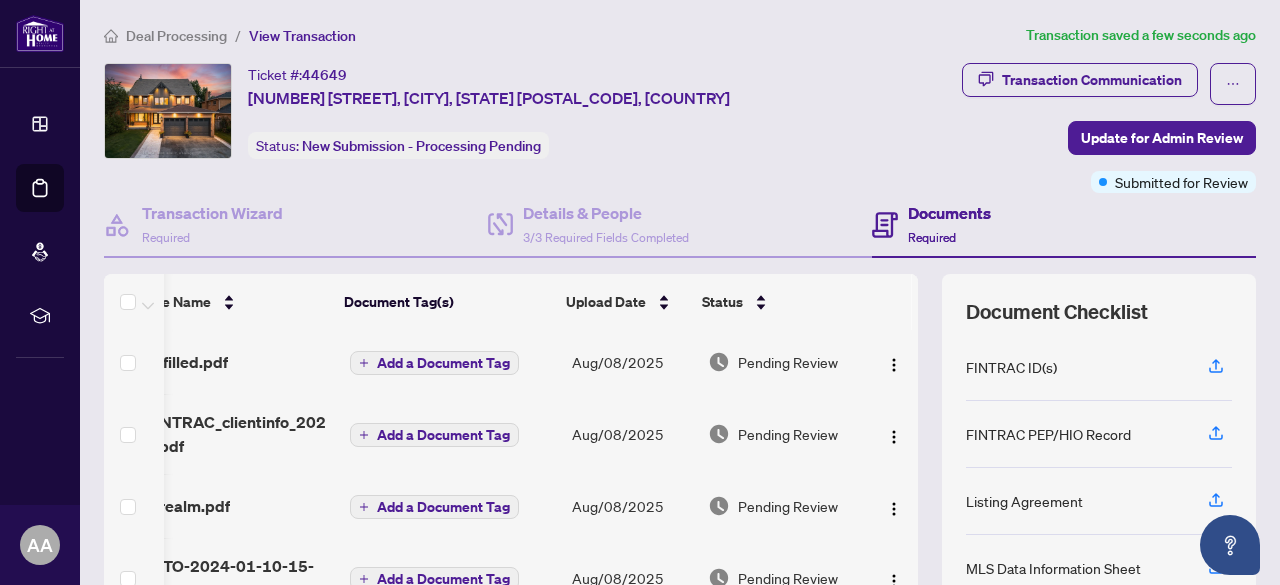 click on "Ticket #:  44649 [NUMBER] [STREET], [CITY], [STATE] [POSTAL_CODE], [COUNTRY] Status:   New Submission - Processing Pending" at bounding box center [473, 111] 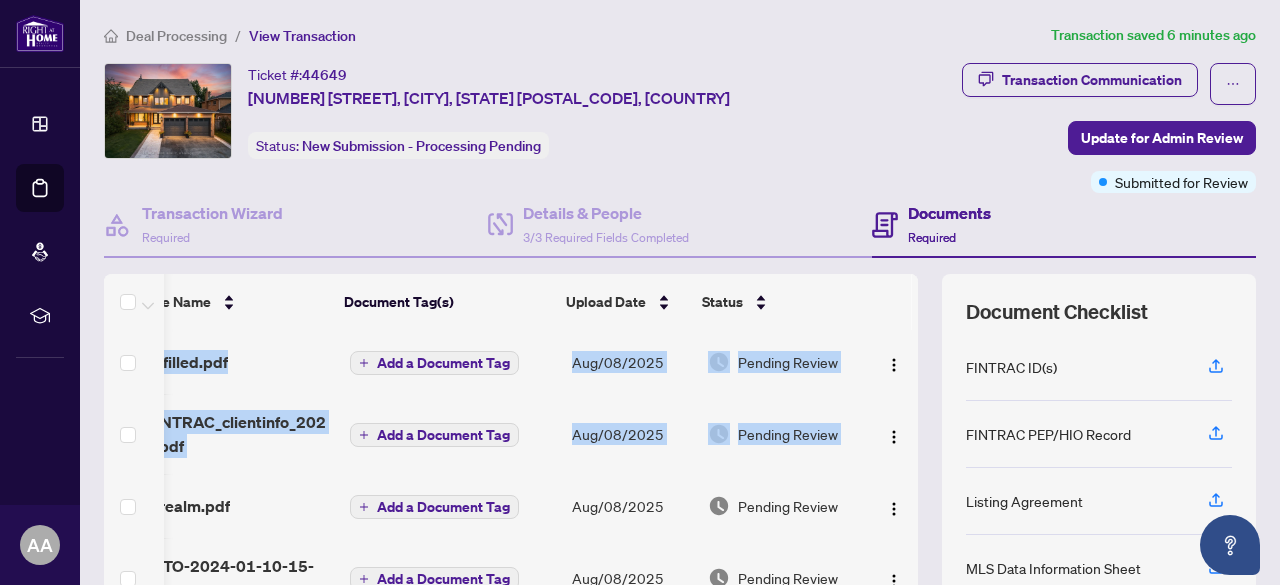 drag, startPoint x: 896, startPoint y: 394, endPoint x: 898, endPoint y: 522, distance: 128.01562 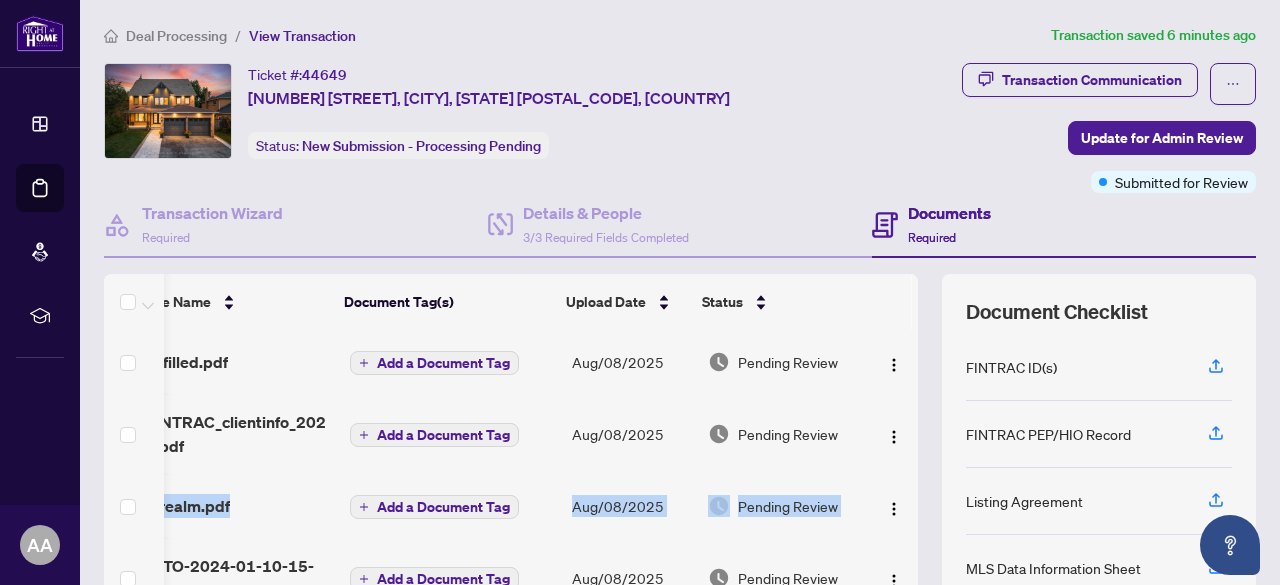 drag, startPoint x: 896, startPoint y: 406, endPoint x: 895, endPoint y: 517, distance: 111.0045 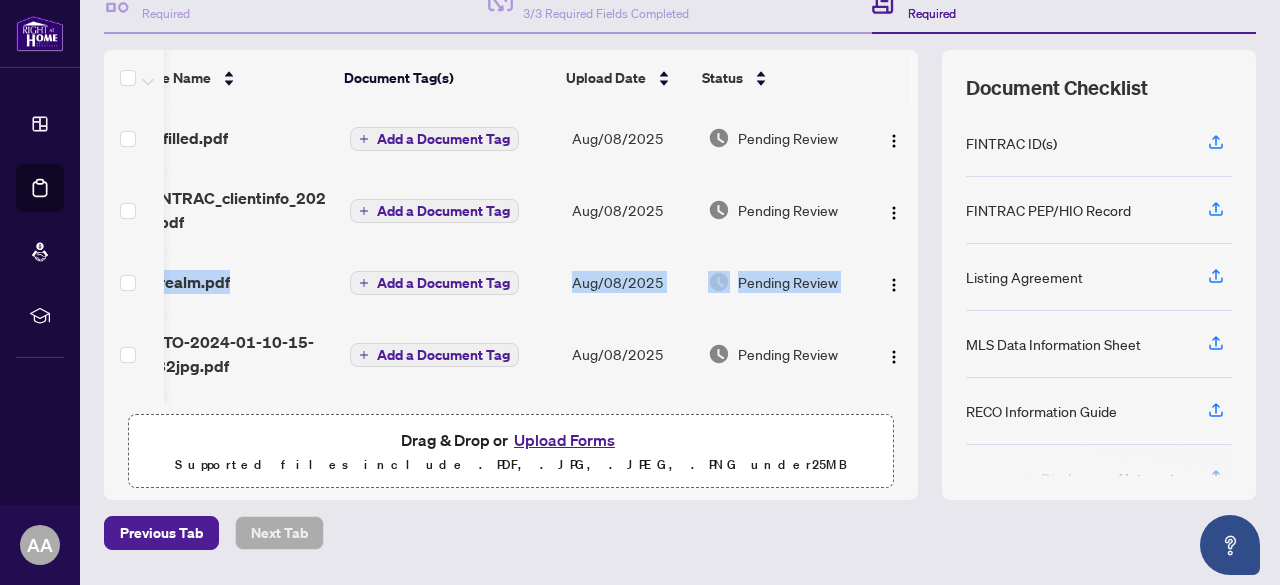 scroll, scrollTop: 230, scrollLeft: 0, axis: vertical 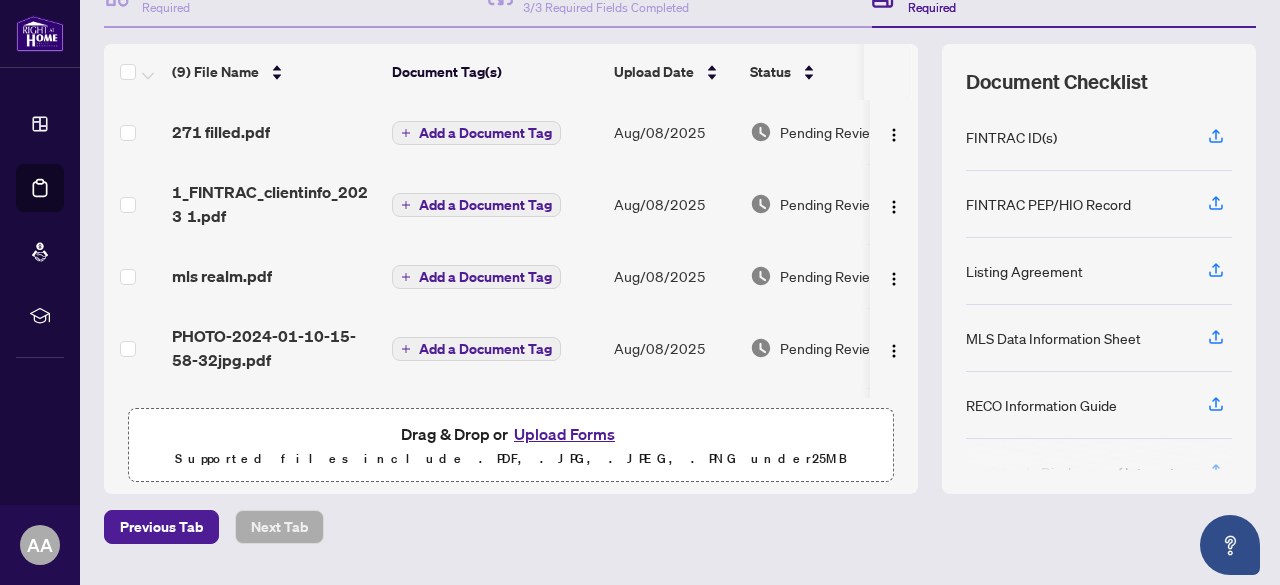 click on "Deal Processing / View Transaction Transaction saved   33 minutes ago Ticket #:  44649 [NUMBER] [STREET], [CITY], [STATE] [POSTAL_CODE], [COUNTRY] Status:   New Submission - Processing Pending Transaction Communication Update for Admin Review Submitted for Review Transaction Wizard Required Details & People 3/3 Required Fields Completed Documents Required (9) File Name Document Tag(s) Upload Date Status             271 filled.pdf Add a Document Tag Aug/08/2025 Pending Review 1_FINTRAC_clientinfo_2023 1.pdf Add a Document Tag Aug/08/2025 Pending Review mls realm.pdf Add a Document Tag Aug/08/2025 Pending Review PHOTO-2024-01-10-15-58-32jpg.pdf Add a Document Tag Aug/08/2025 Pending Review mls realm.pdf Add a Document Tag Aug/08/2025 Pending Review 161.pdf Add a Document Tag Aug/08/2025 Pending Review b.pdf Add a Document Tag Aug/08/2025 Pending Review c.pdf Add a Document Tag Aug/08/2025 Pending Review B.pdf Add a Document Tag Jul/18/2025 Pending Review Drag & Drop or Upload Forms Supported files include" at bounding box center (680, 204) 